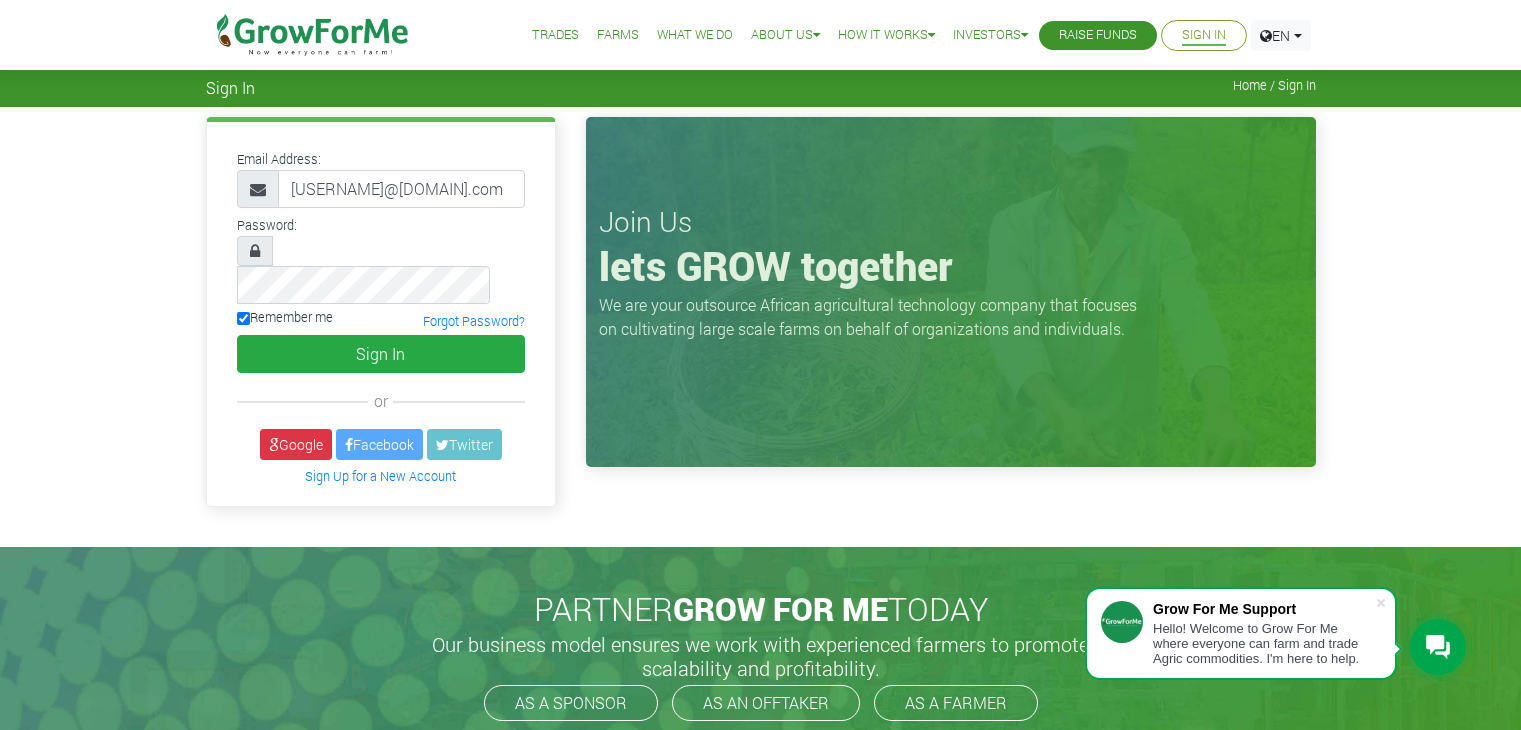 scroll, scrollTop: 0, scrollLeft: 0, axis: both 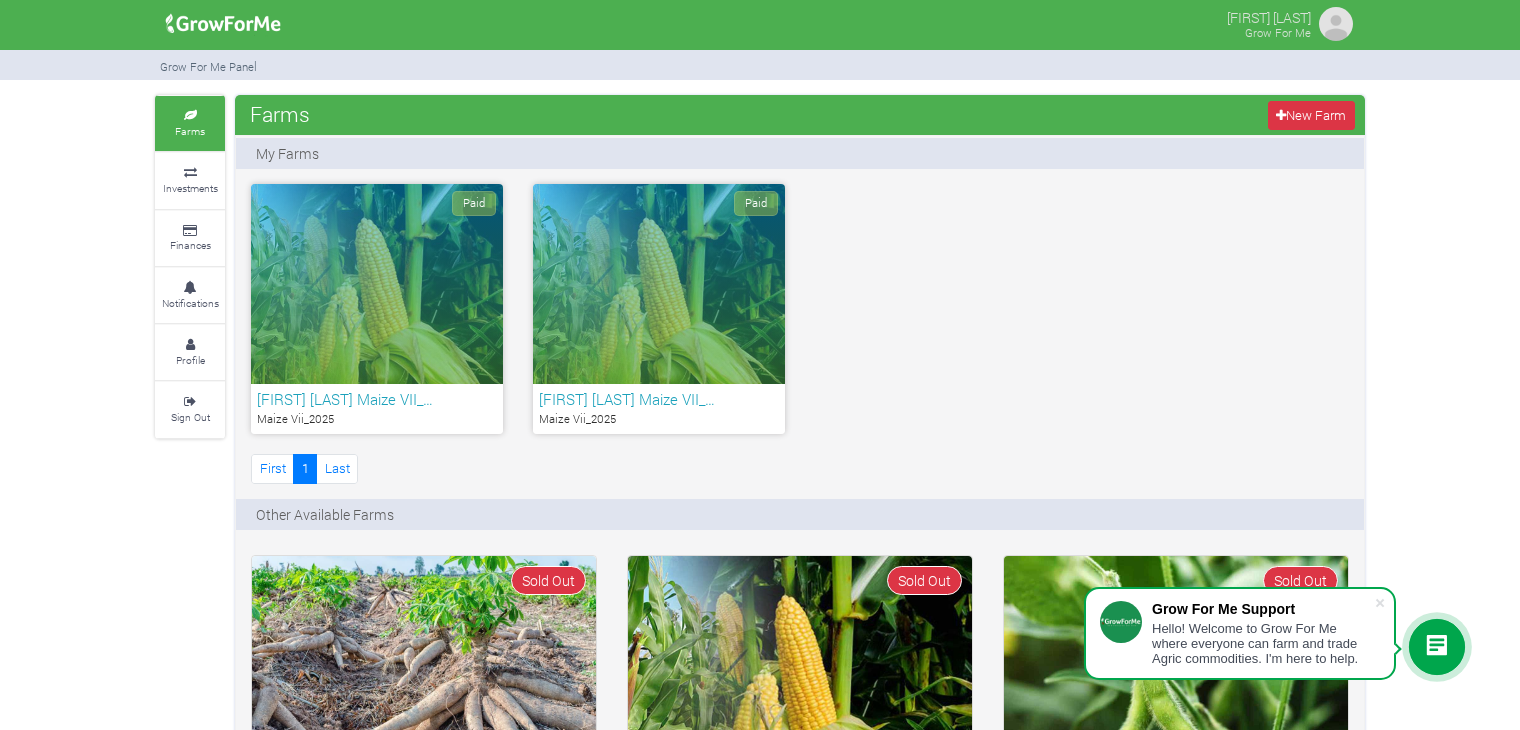click on "[FIRST] [LAST] Maize VII_…" at bounding box center (377, 399) 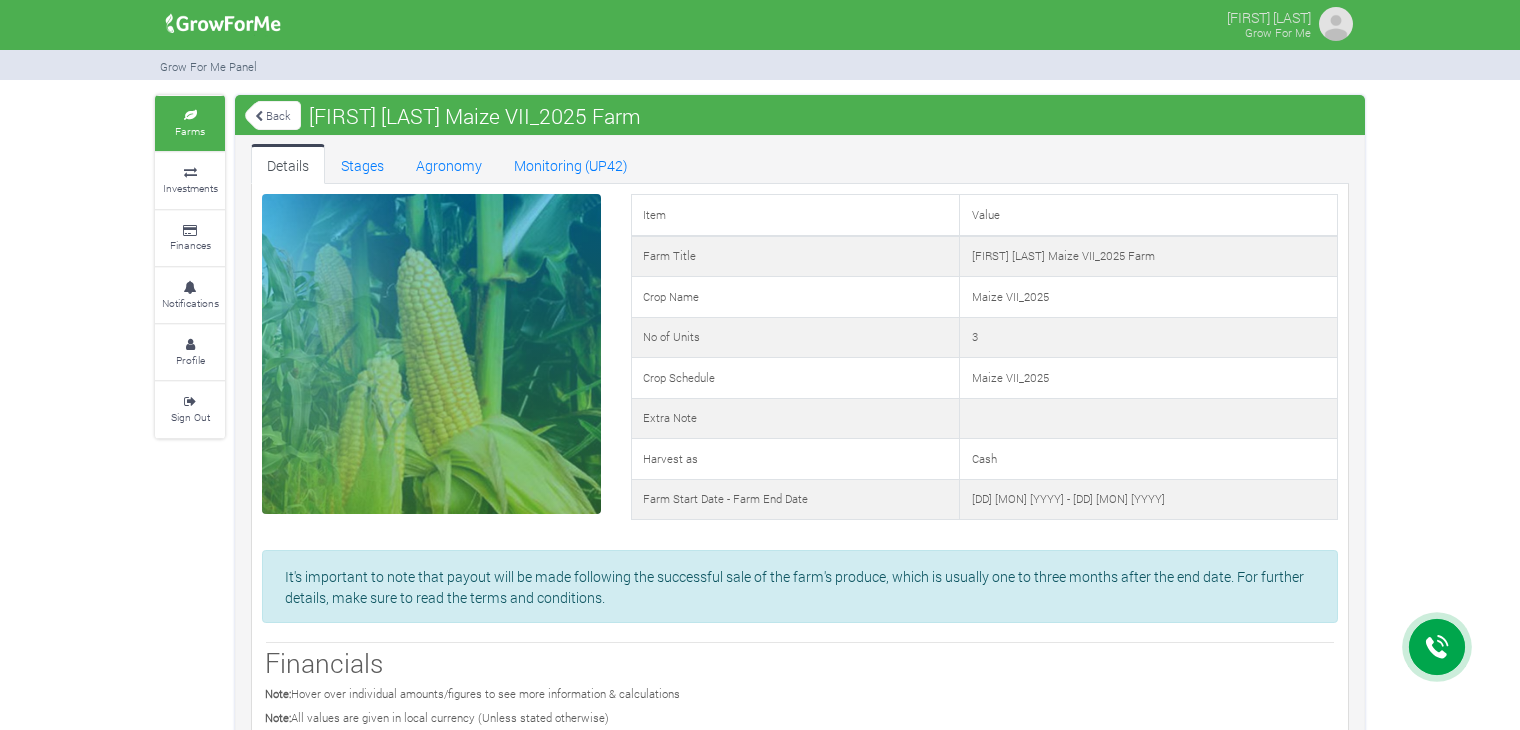 scroll, scrollTop: 0, scrollLeft: 0, axis: both 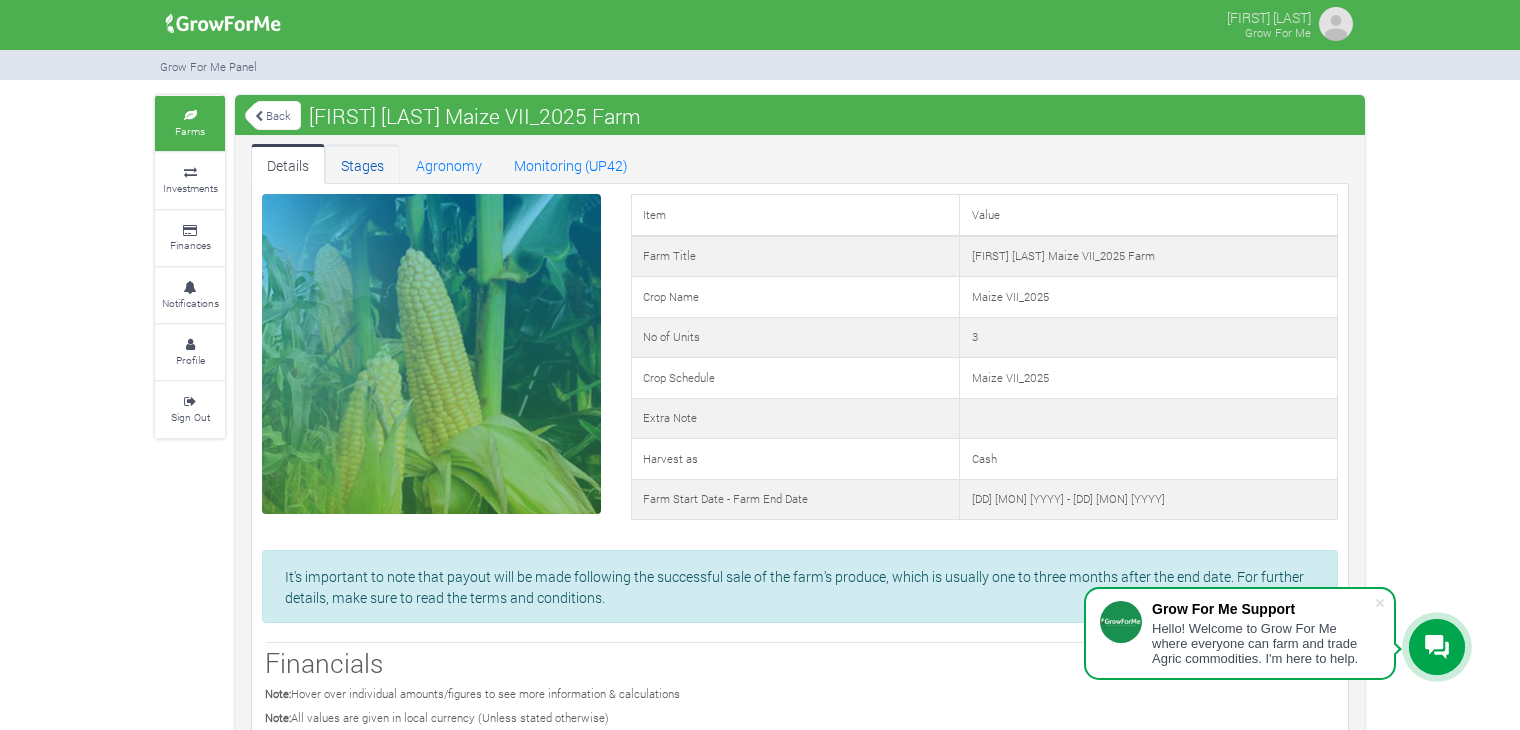click on "Stages" at bounding box center [362, 164] 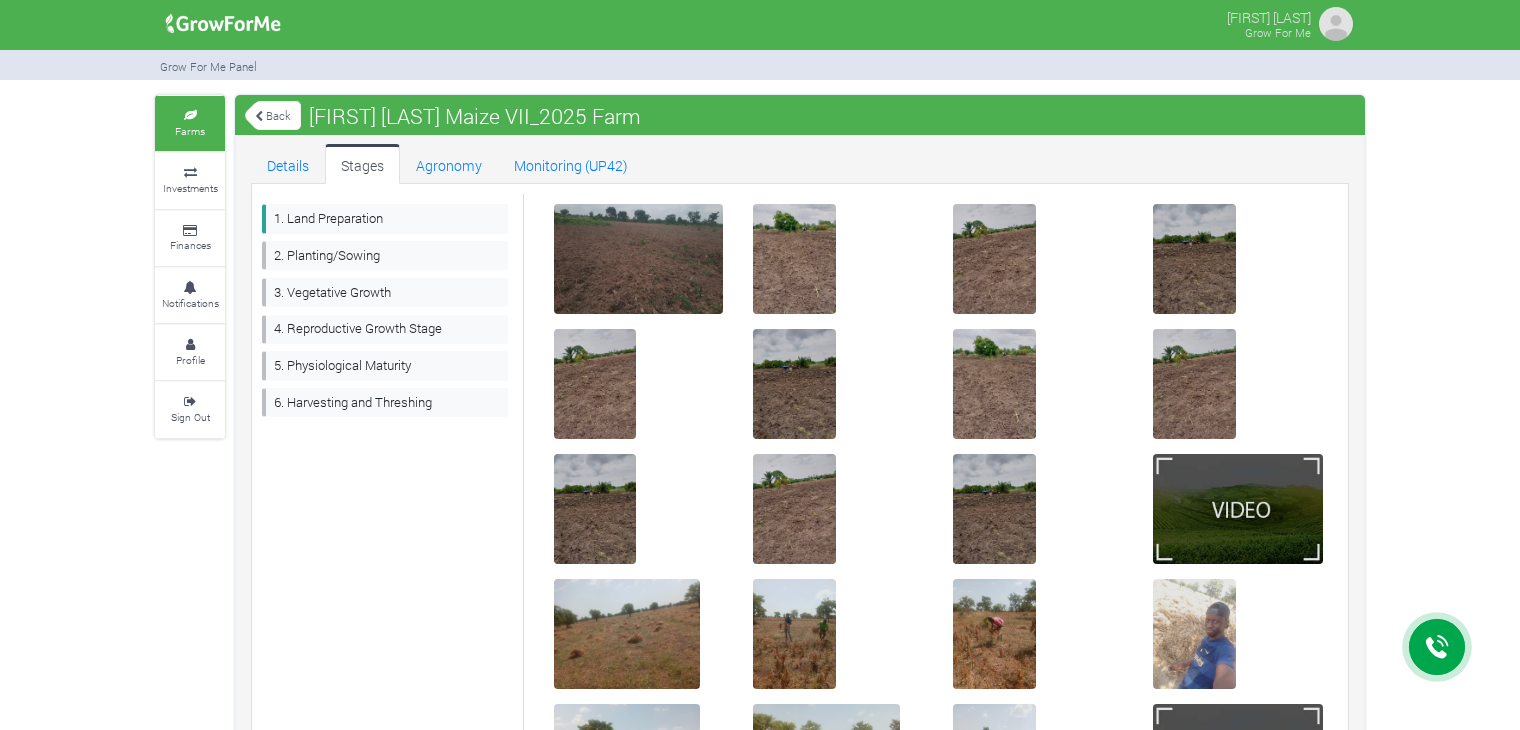 scroll, scrollTop: 0, scrollLeft: 0, axis: both 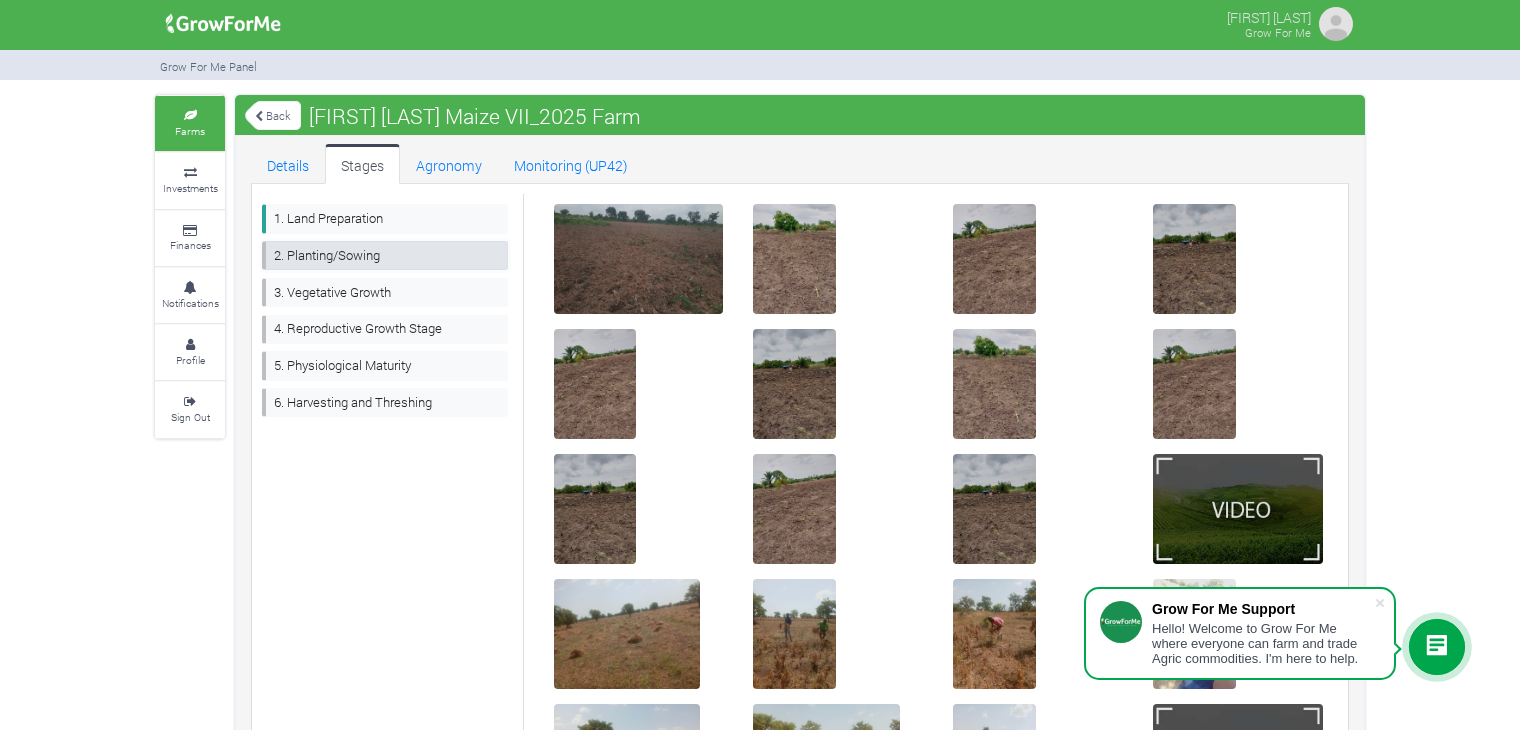 click on "2. Planting/Sowing" at bounding box center [385, 255] 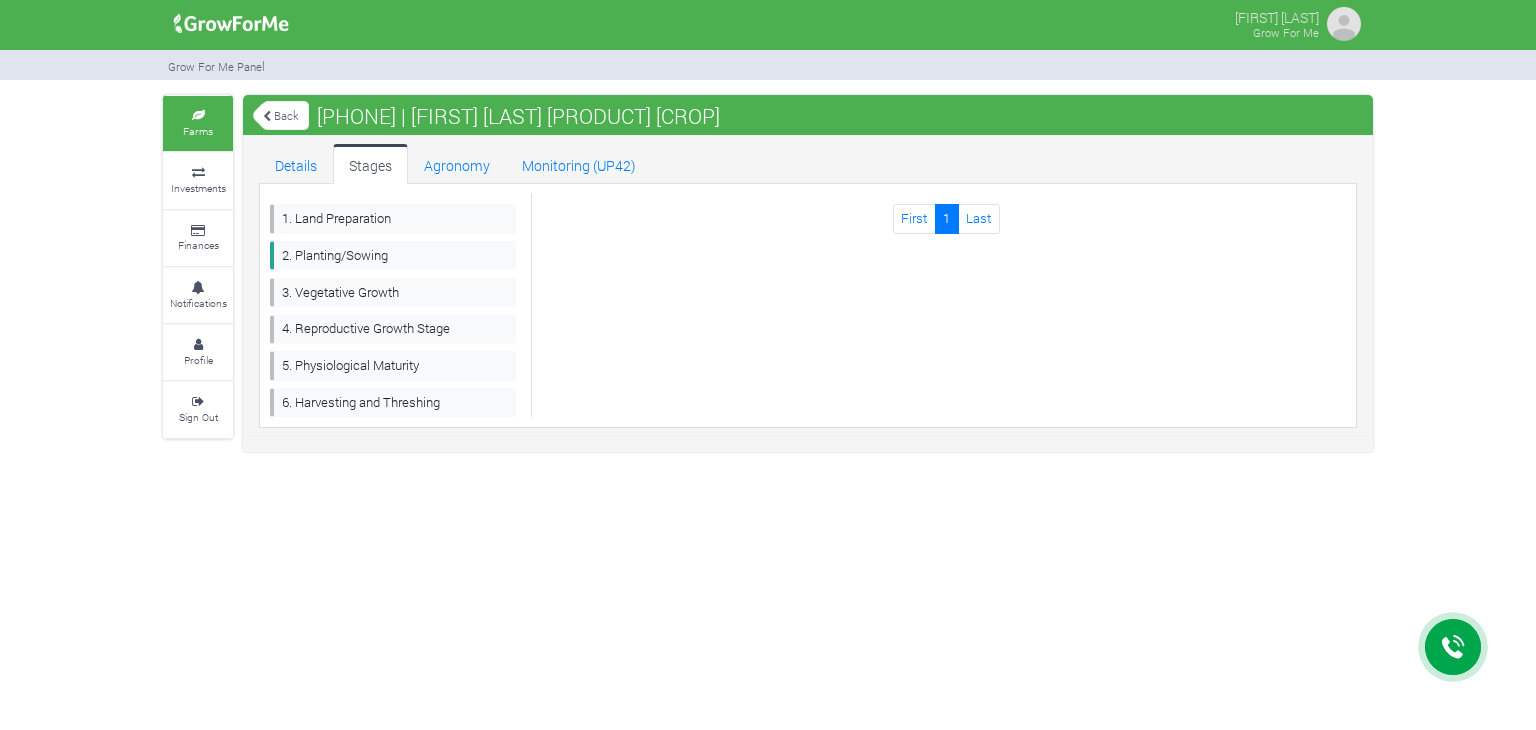 scroll, scrollTop: 0, scrollLeft: 0, axis: both 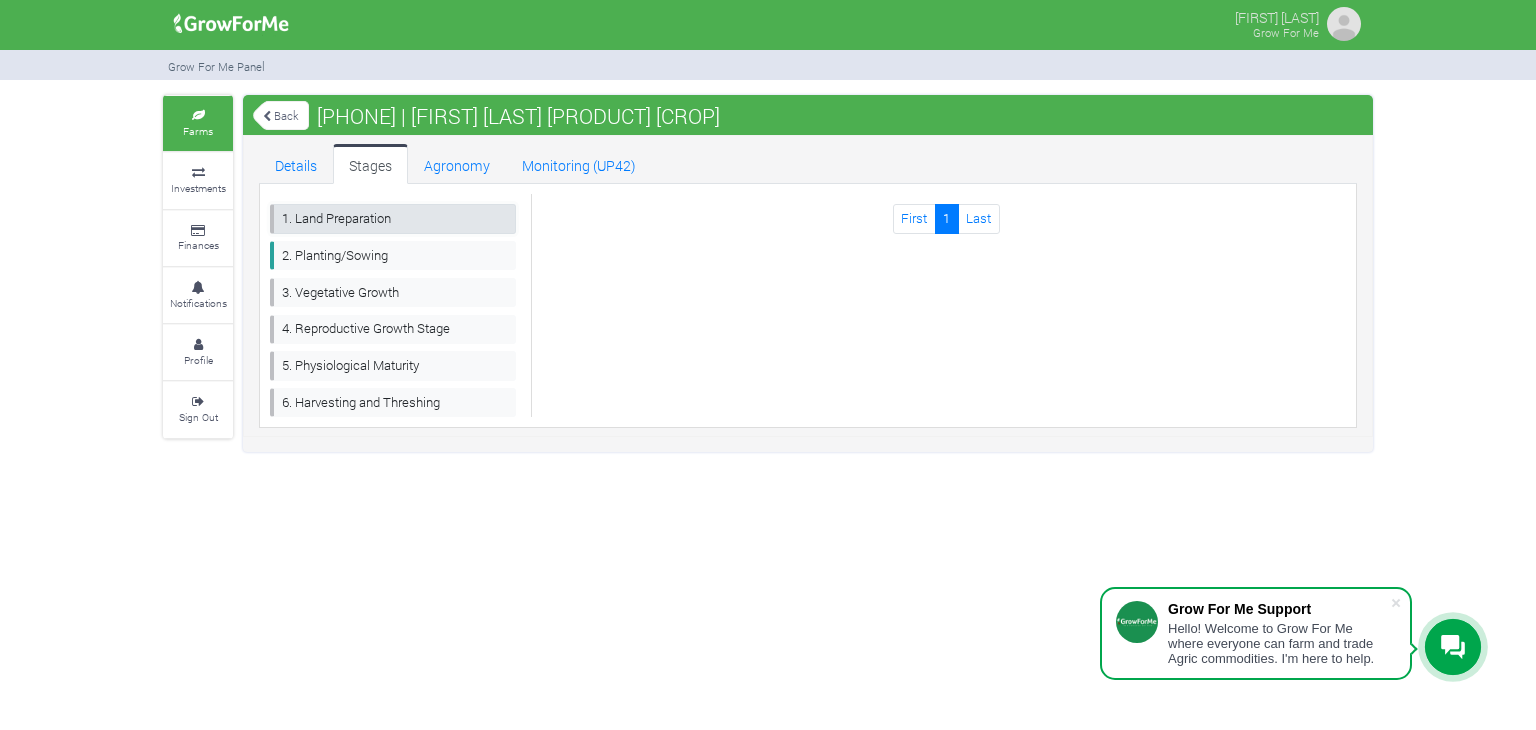 click on "1. Land Preparation" at bounding box center (393, 218) 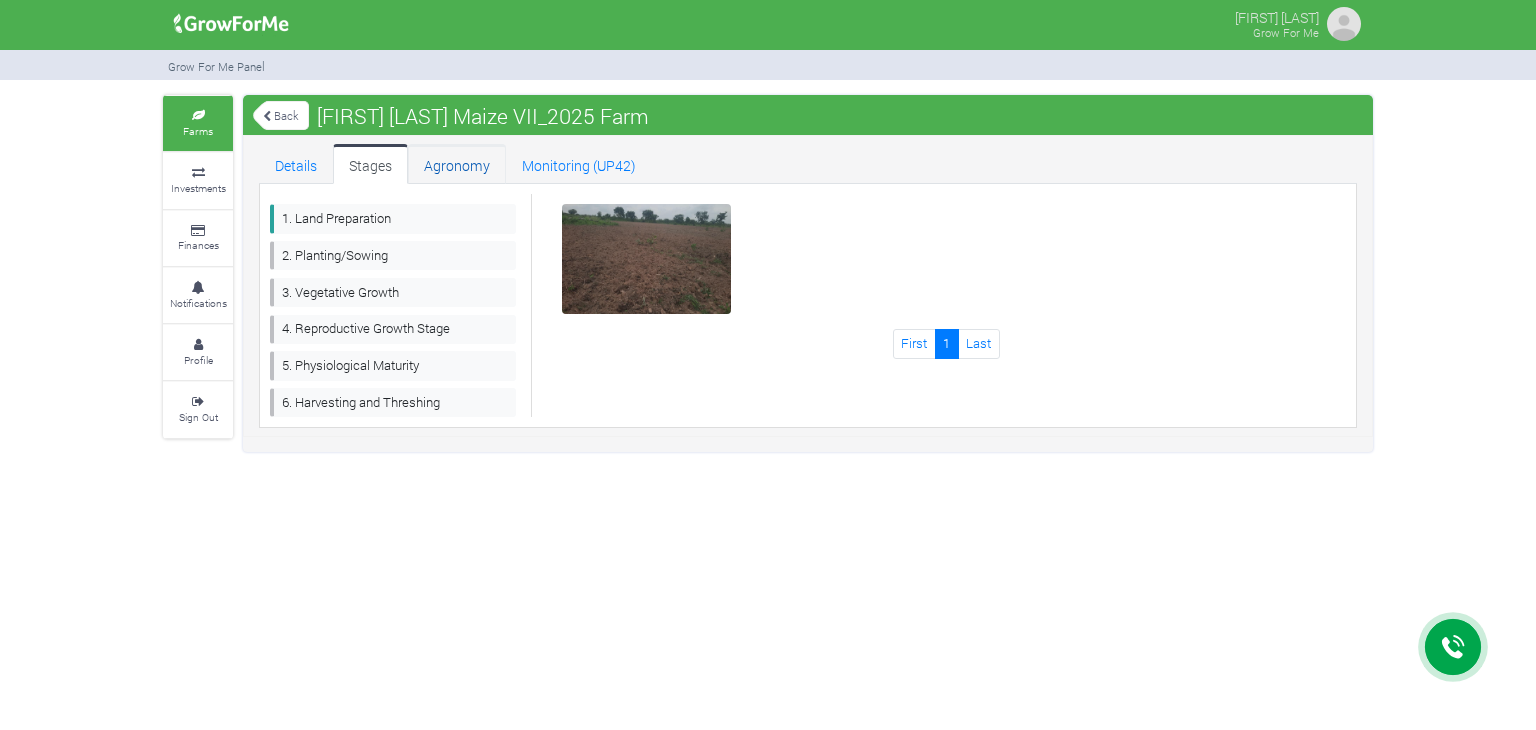 scroll, scrollTop: 0, scrollLeft: 0, axis: both 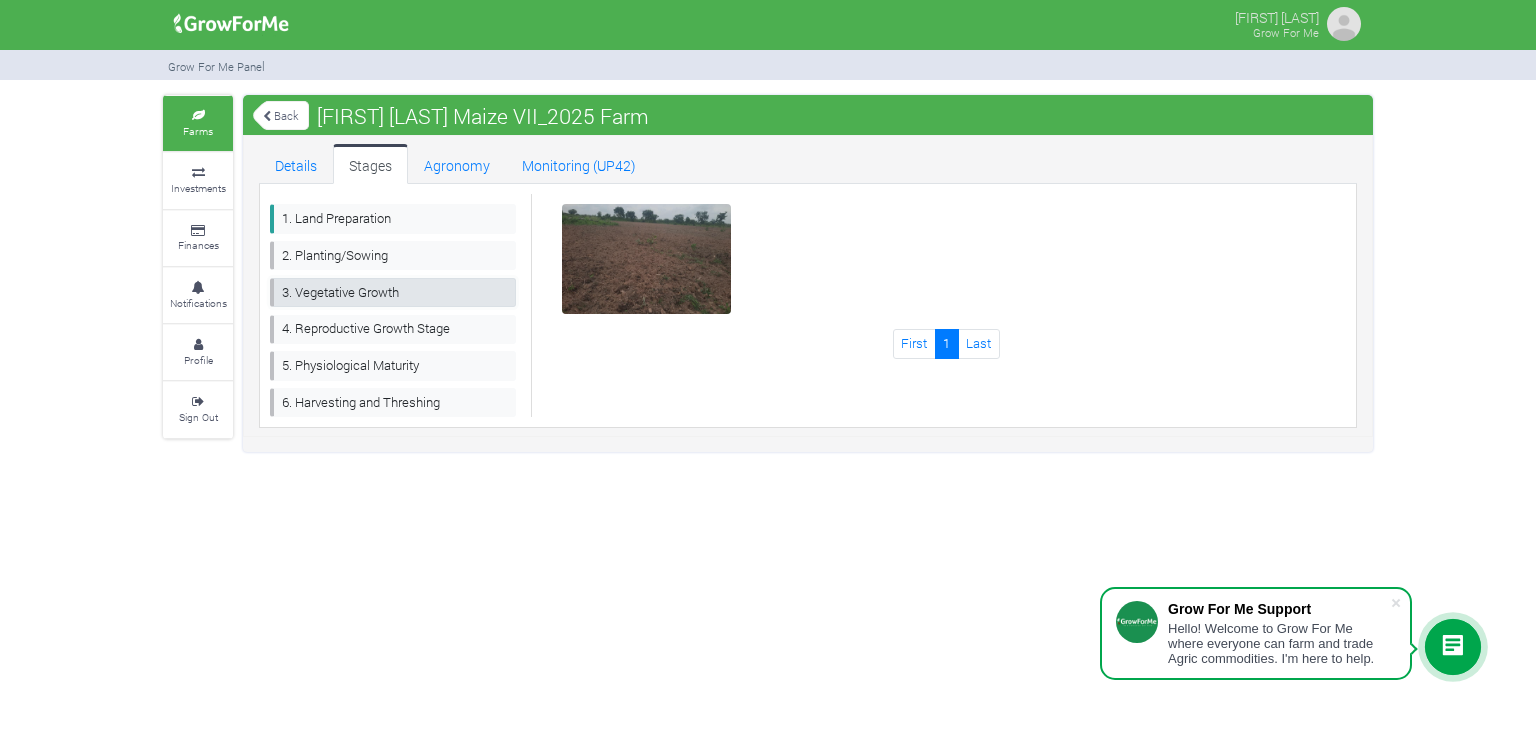click on "3. Vegetative Growth" at bounding box center (393, 292) 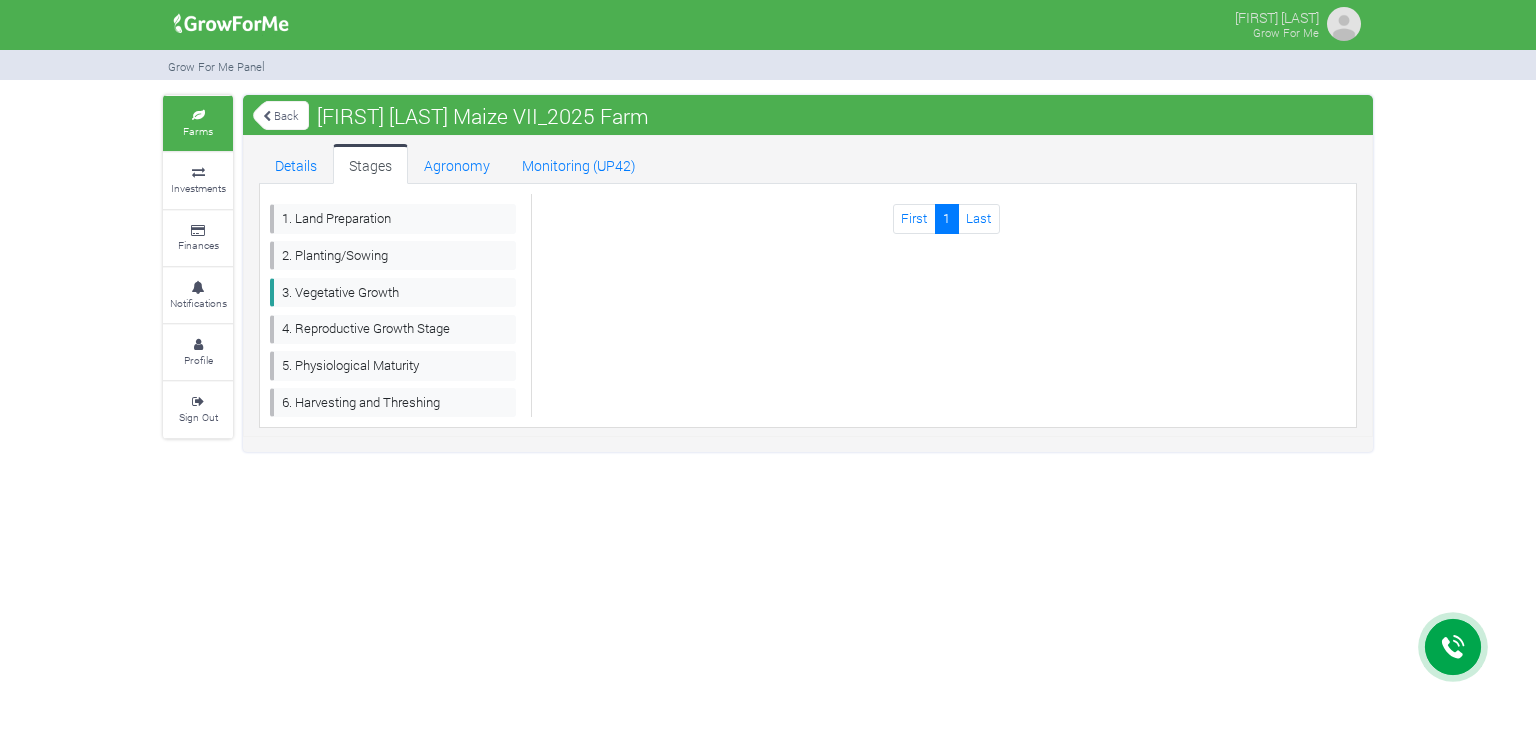 scroll, scrollTop: 0, scrollLeft: 0, axis: both 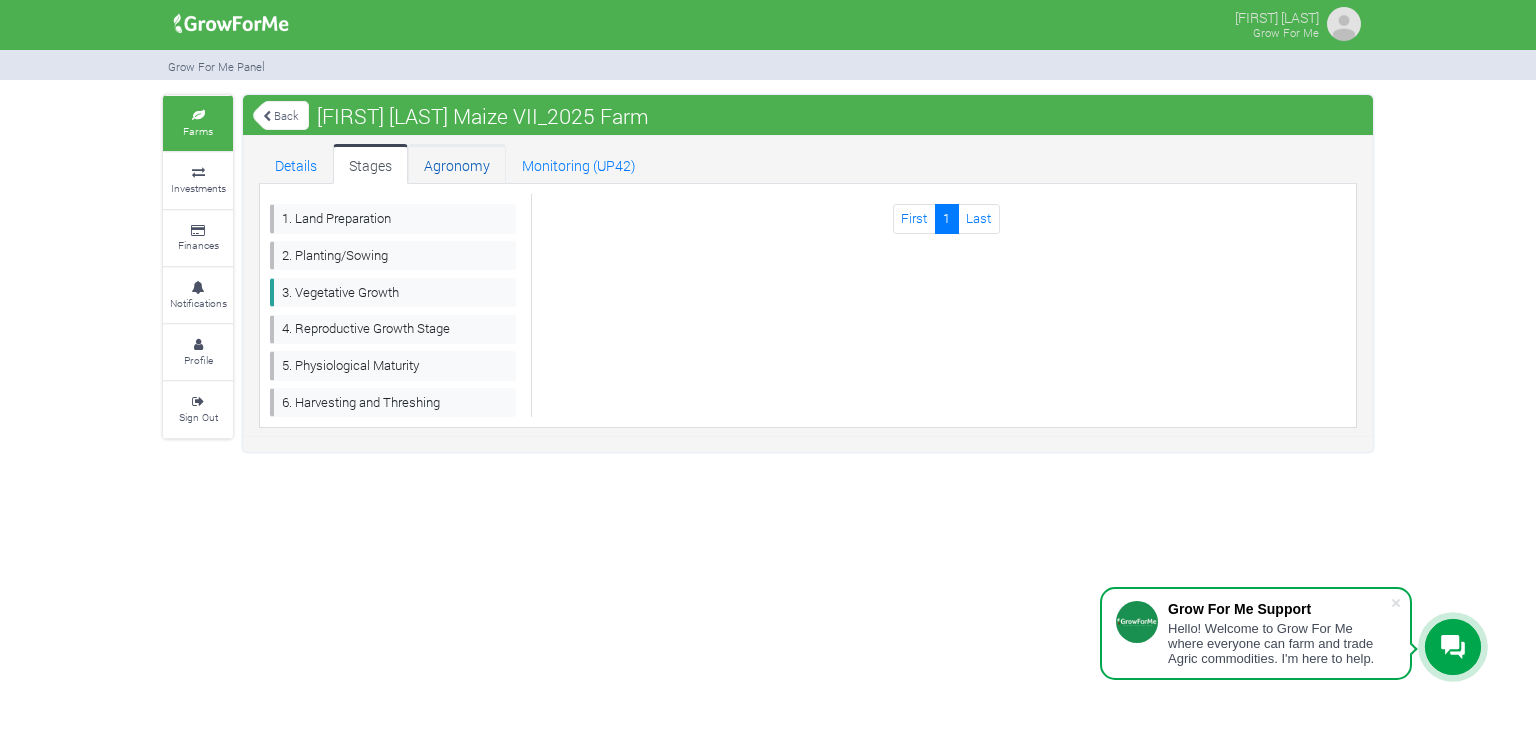 click on "Agronomy" at bounding box center [457, 164] 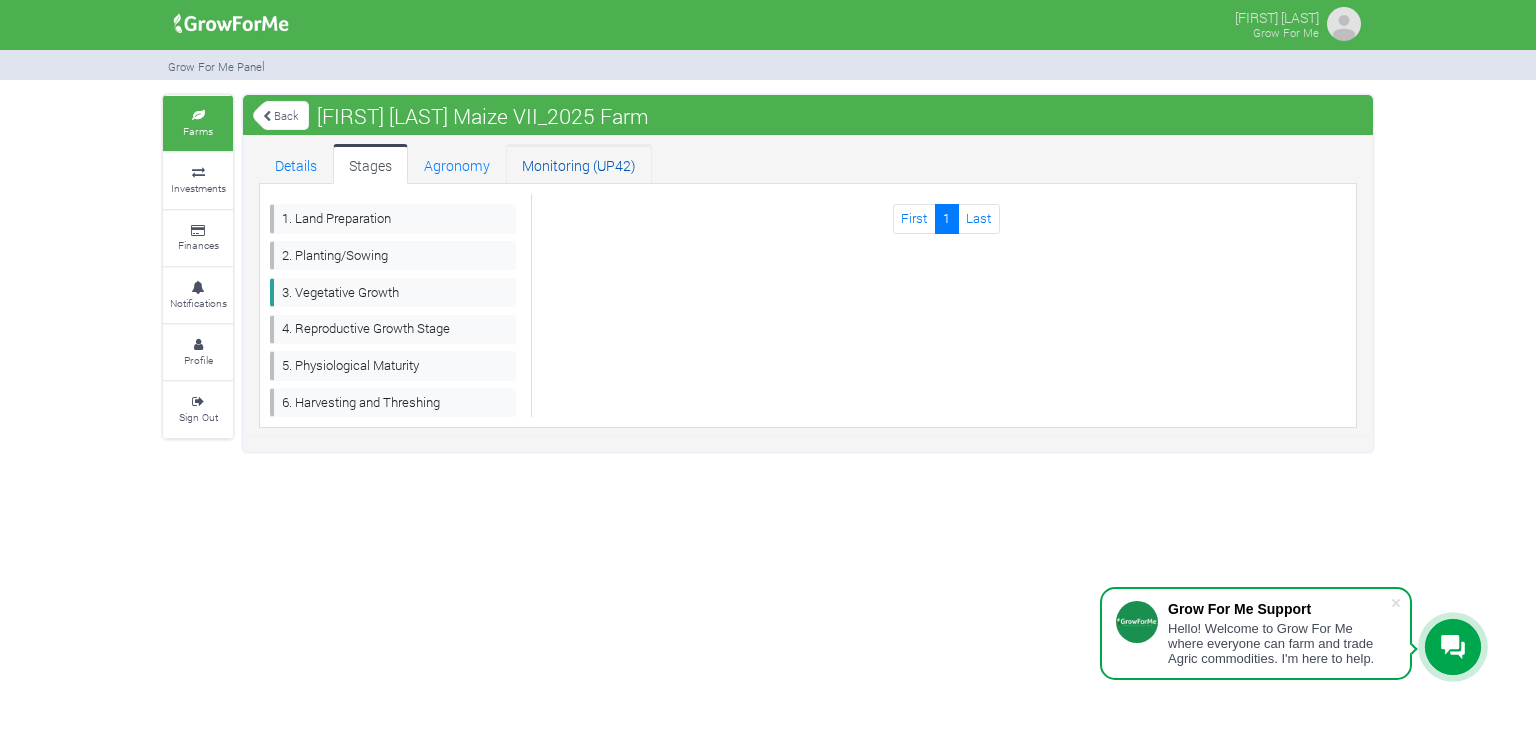 click on "Monitoring (UP42)" at bounding box center (579, 164) 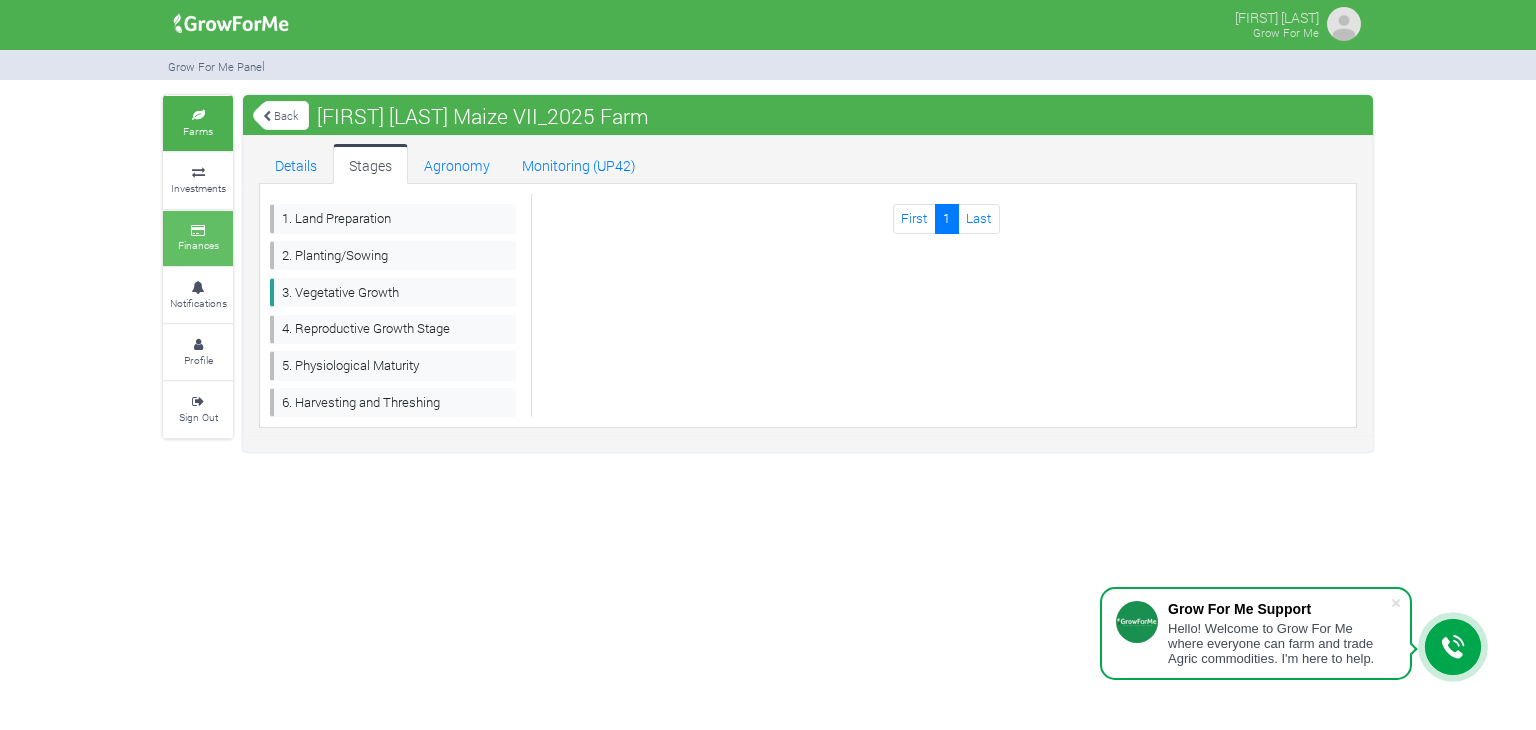 click on "Finances" at bounding box center [198, 238] 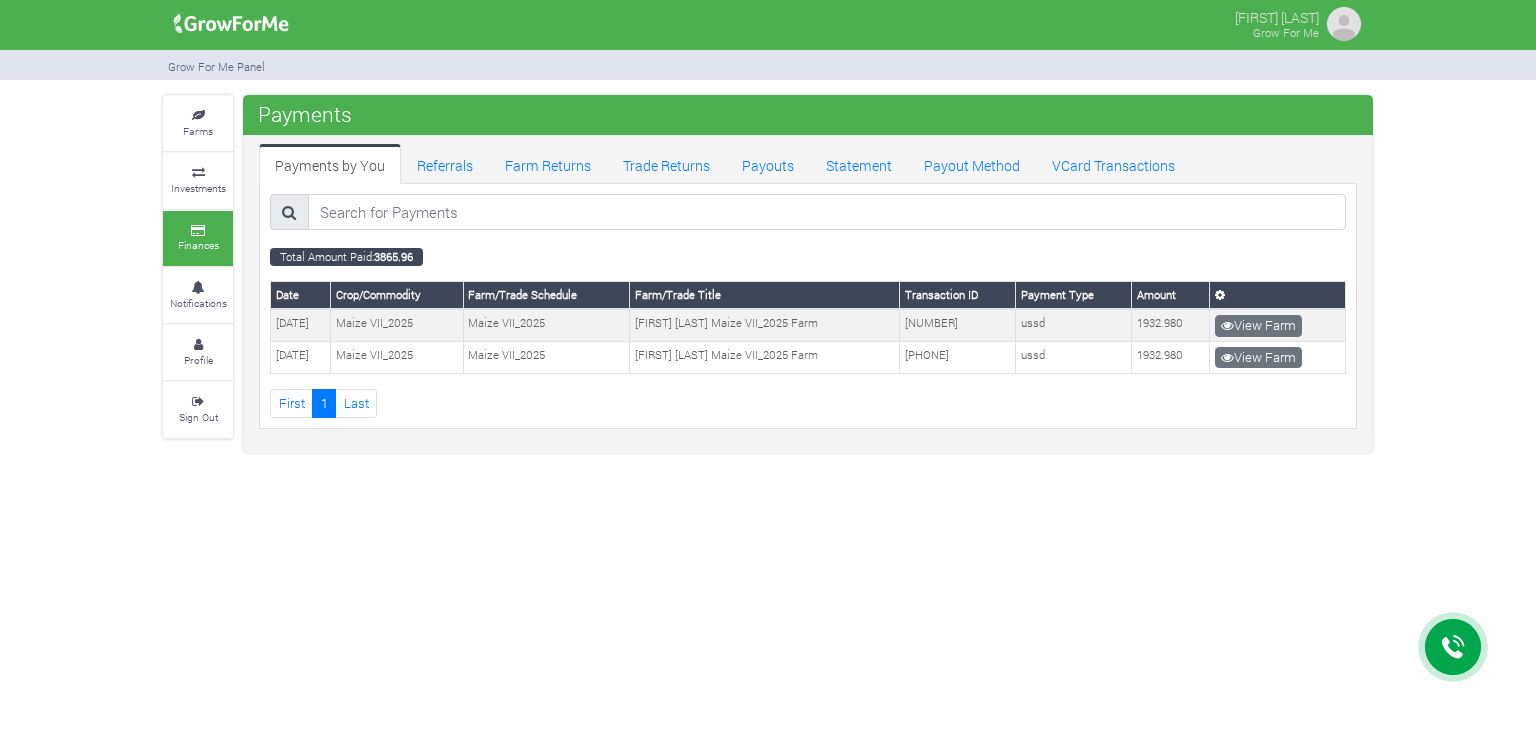 scroll, scrollTop: 0, scrollLeft: 0, axis: both 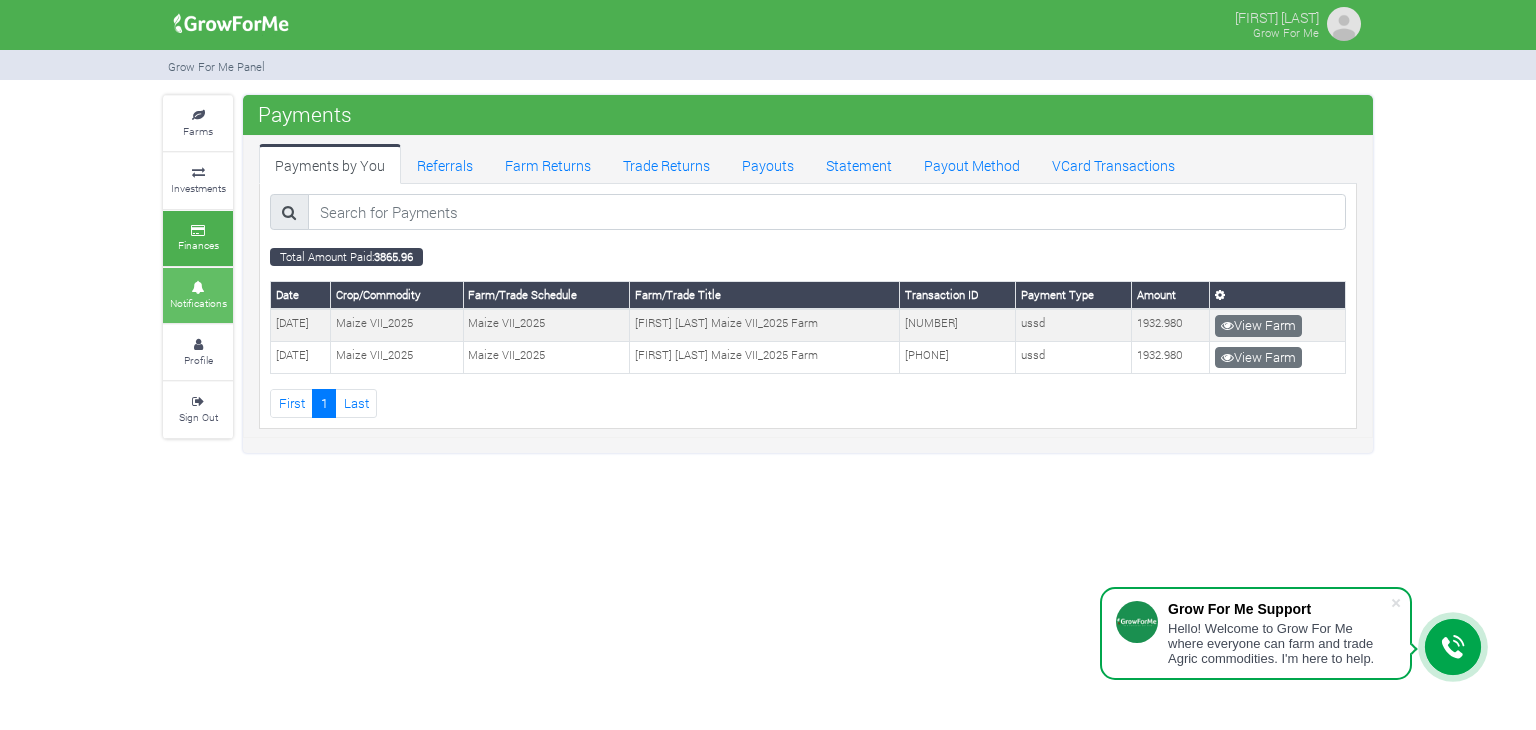 click on "Notifications" at bounding box center [198, 295] 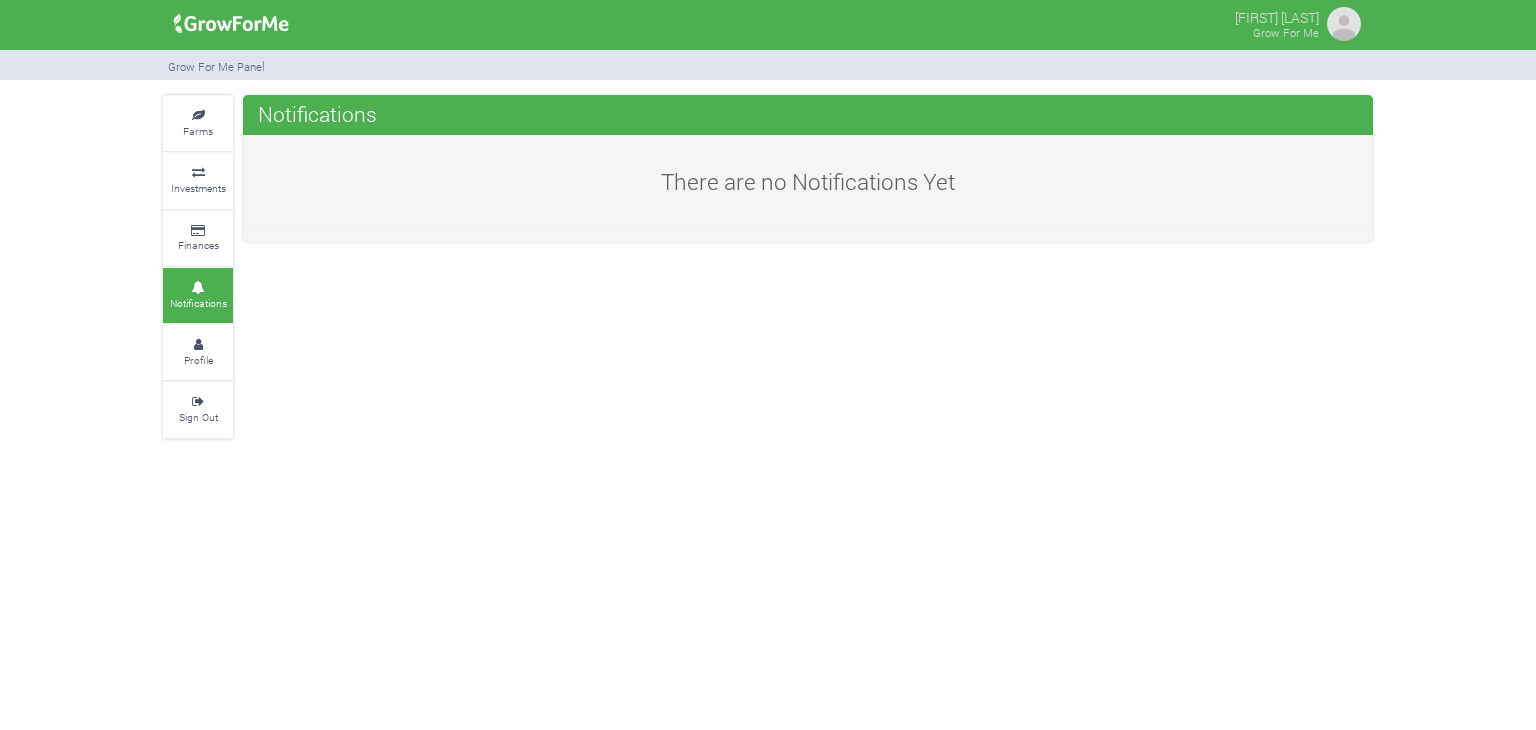 scroll, scrollTop: 0, scrollLeft: 0, axis: both 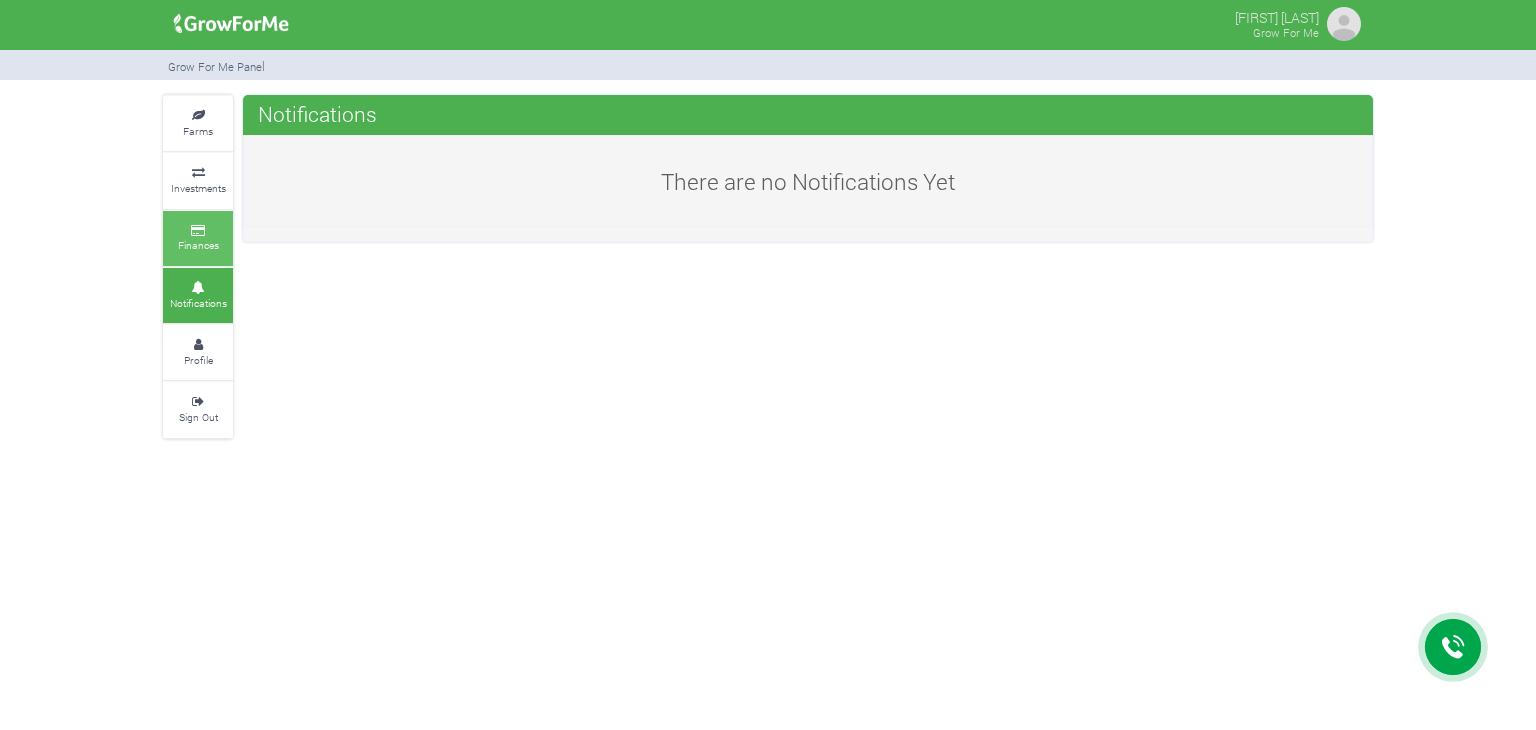 click at bounding box center [198, 231] 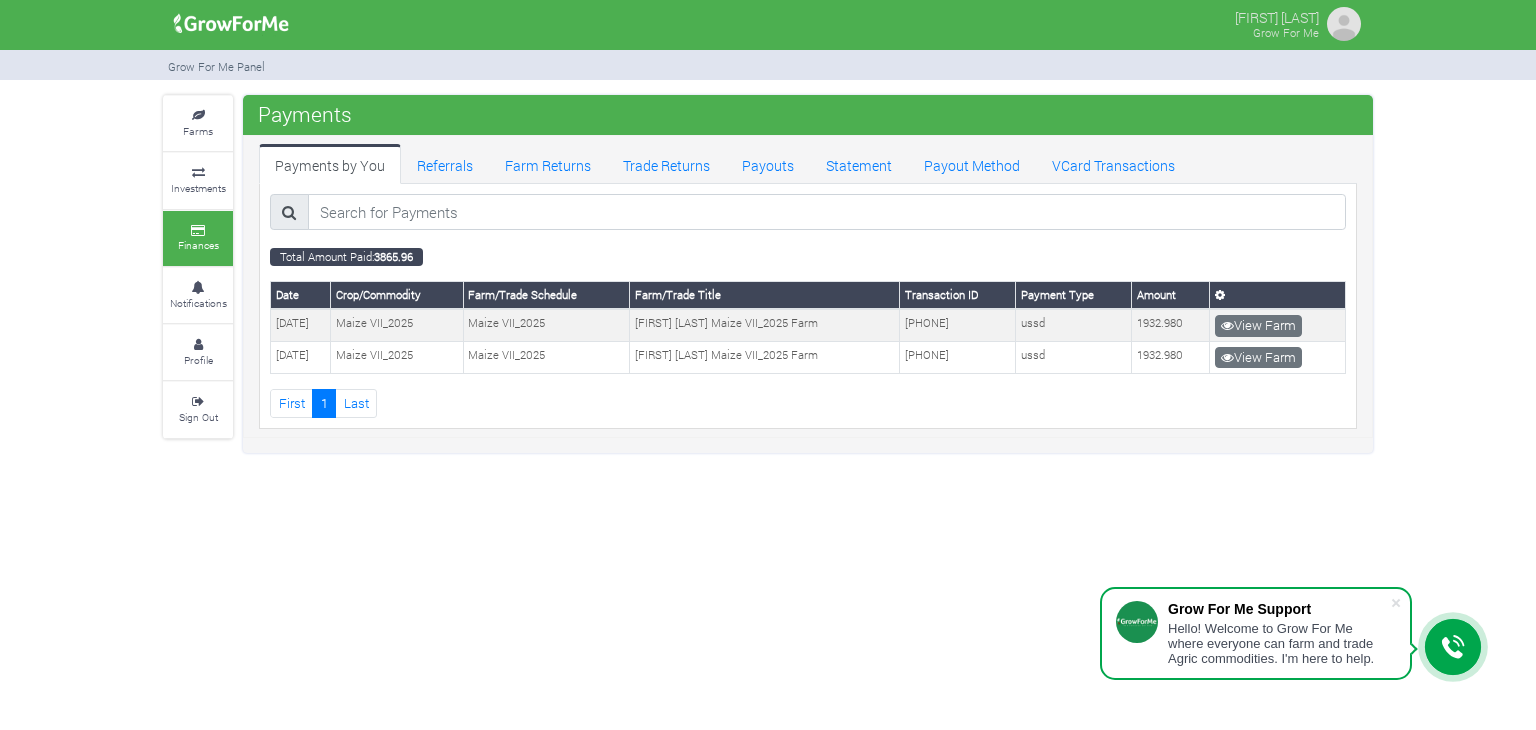 scroll, scrollTop: 0, scrollLeft: 0, axis: both 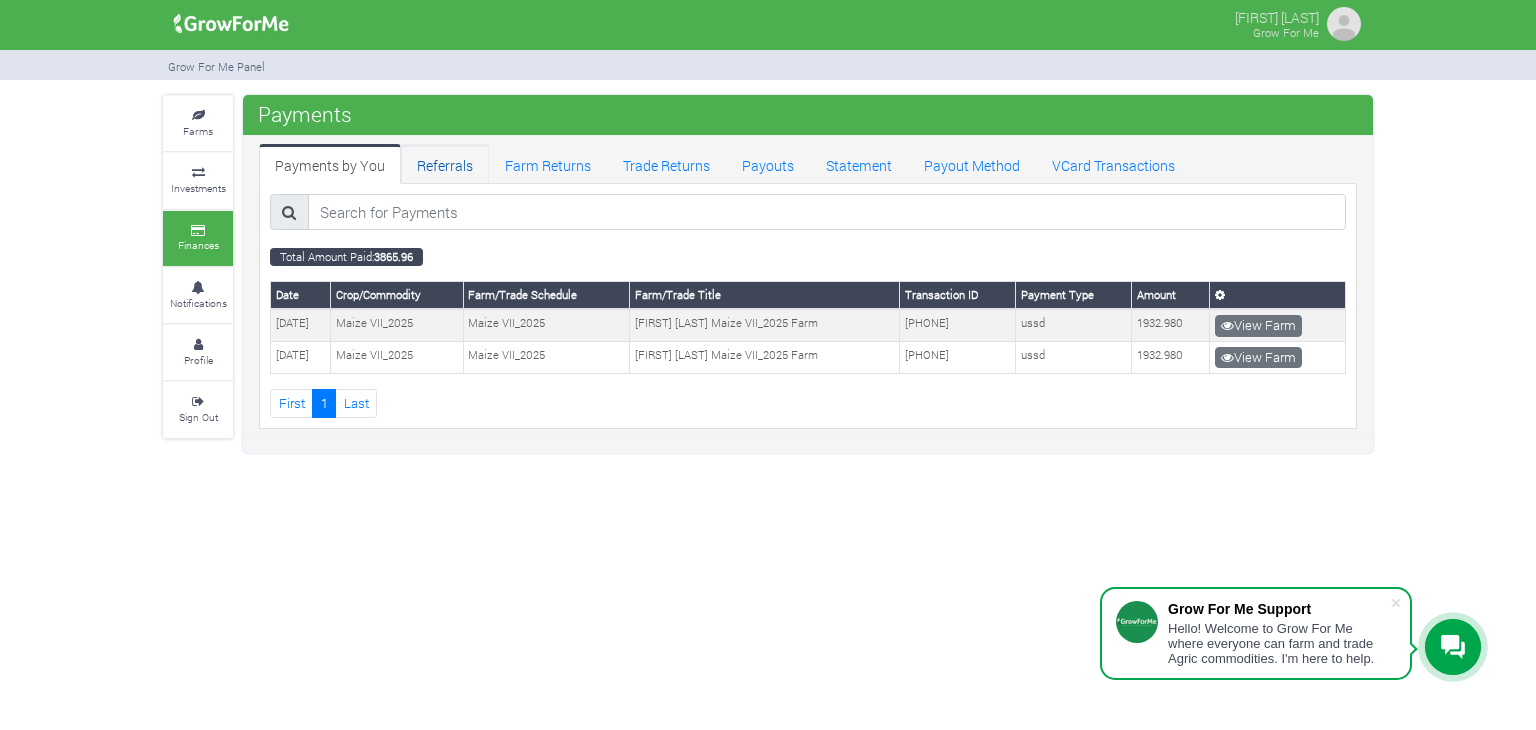 click on "Referrals" at bounding box center (445, 164) 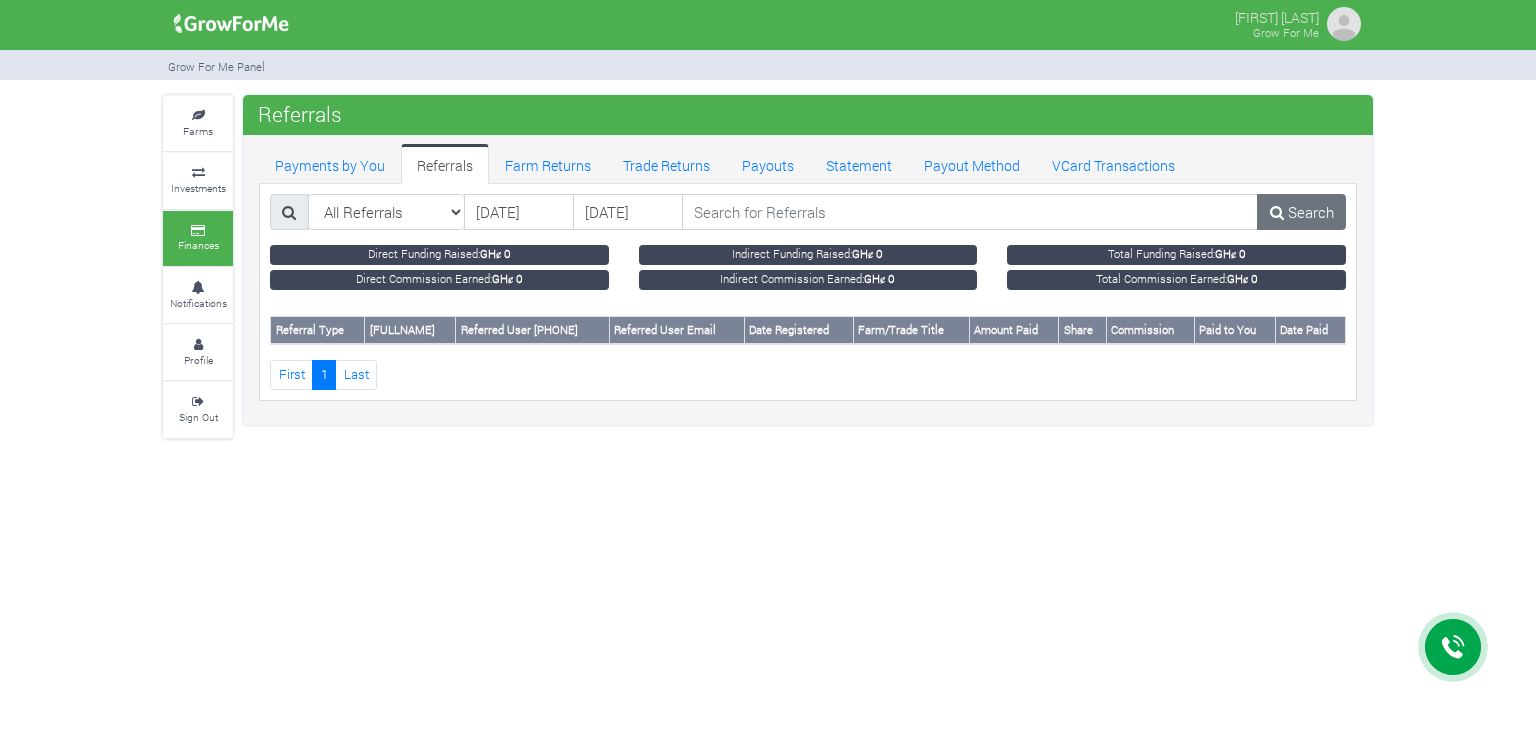 scroll, scrollTop: 0, scrollLeft: 0, axis: both 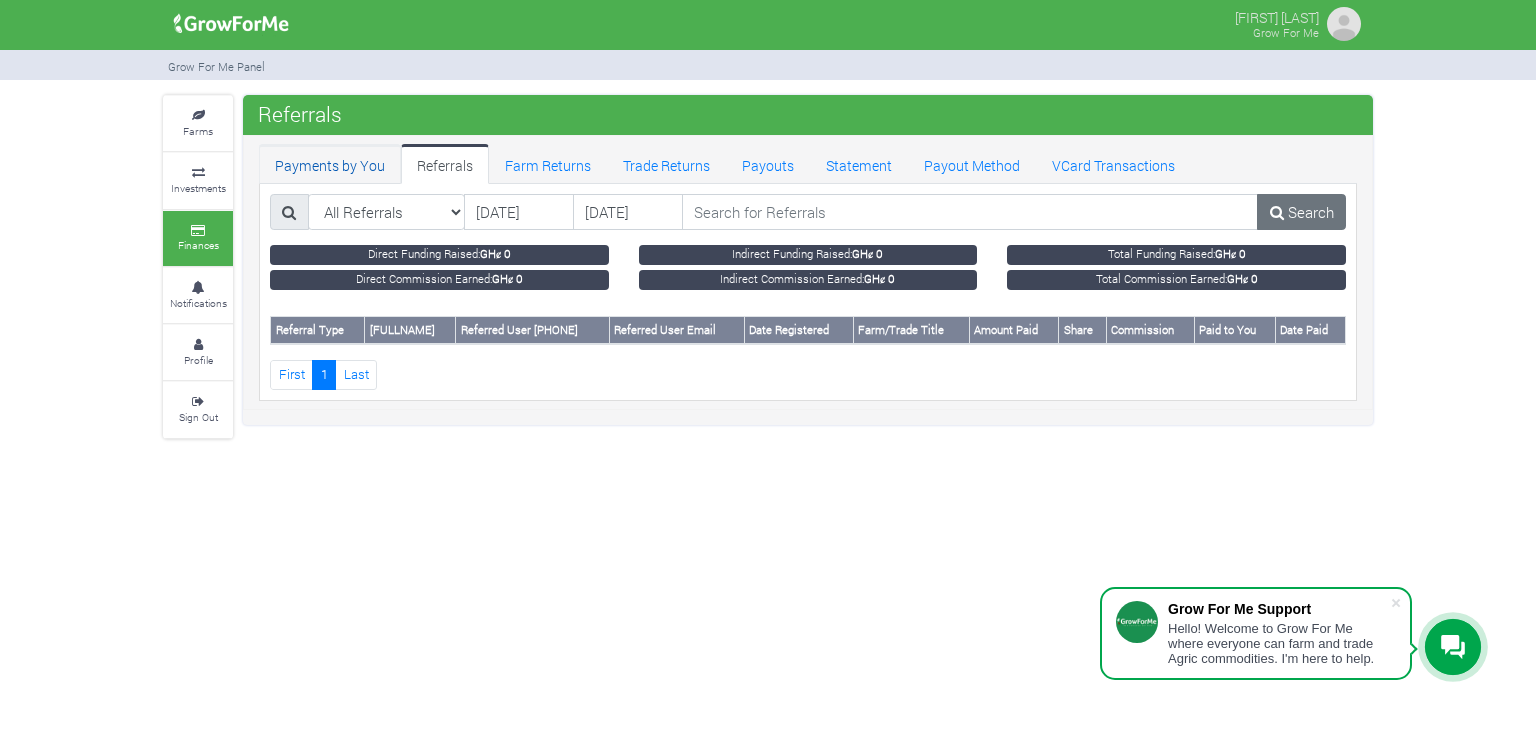 click on "Payments by You" at bounding box center (330, 164) 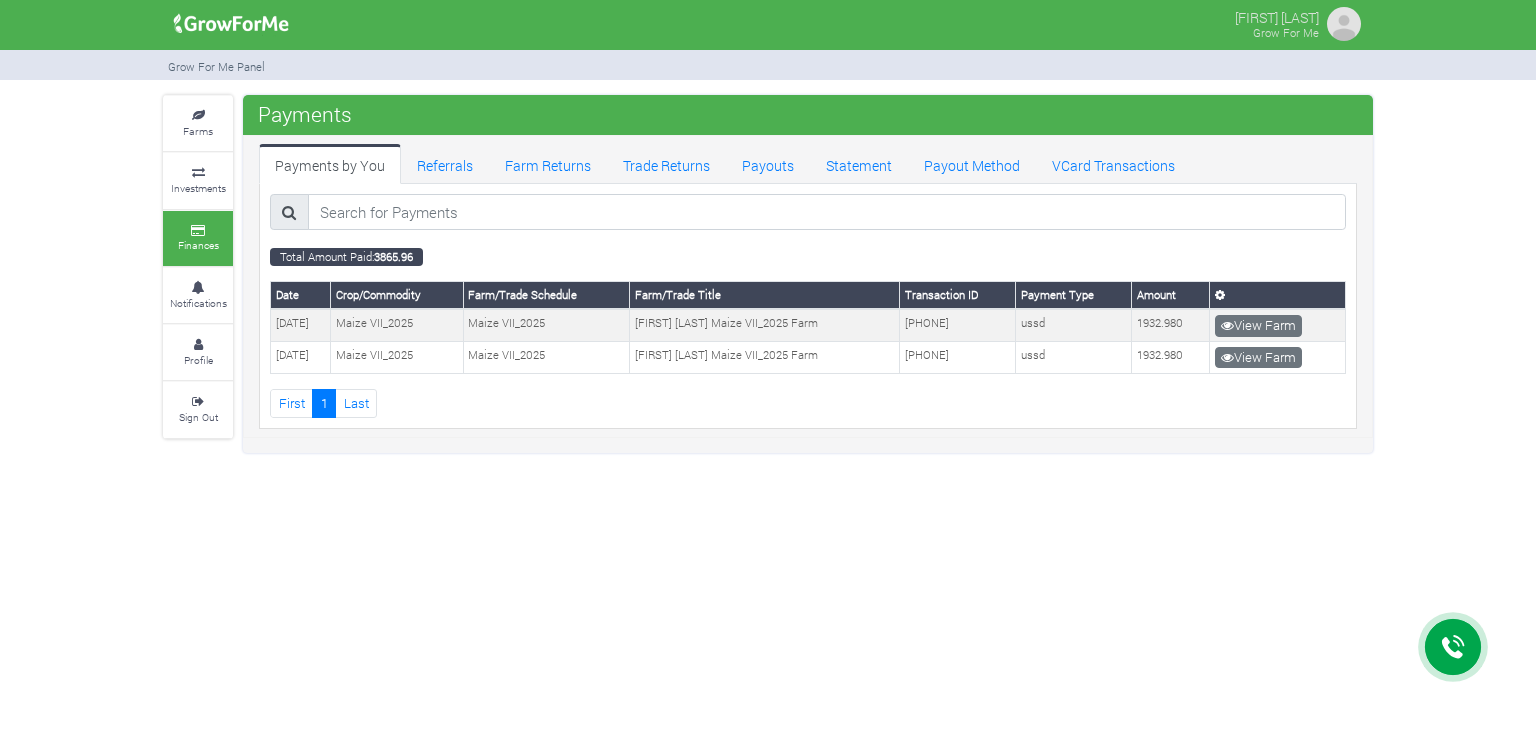 scroll, scrollTop: 0, scrollLeft: 0, axis: both 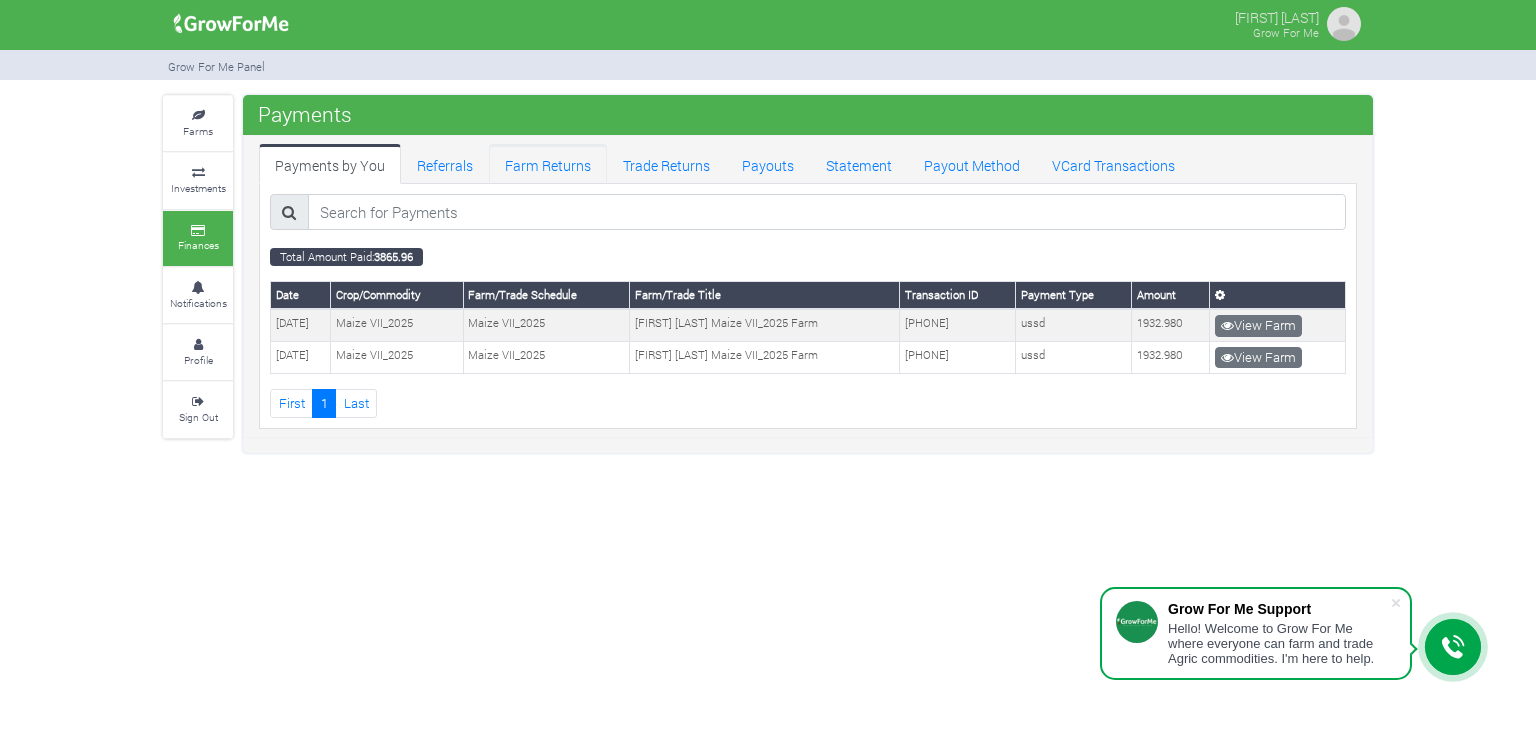 click on "Farm Returns" at bounding box center [548, 164] 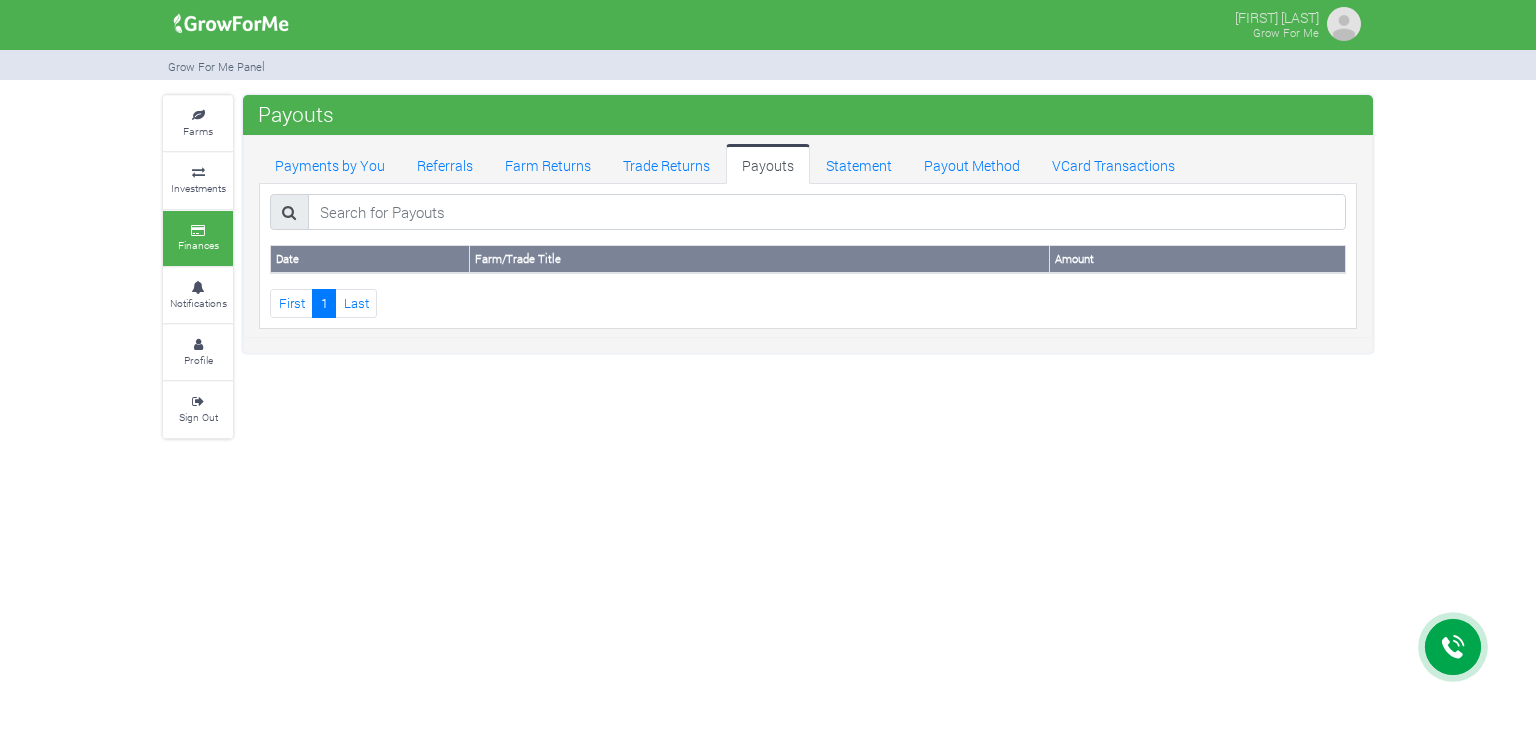 scroll, scrollTop: 0, scrollLeft: 0, axis: both 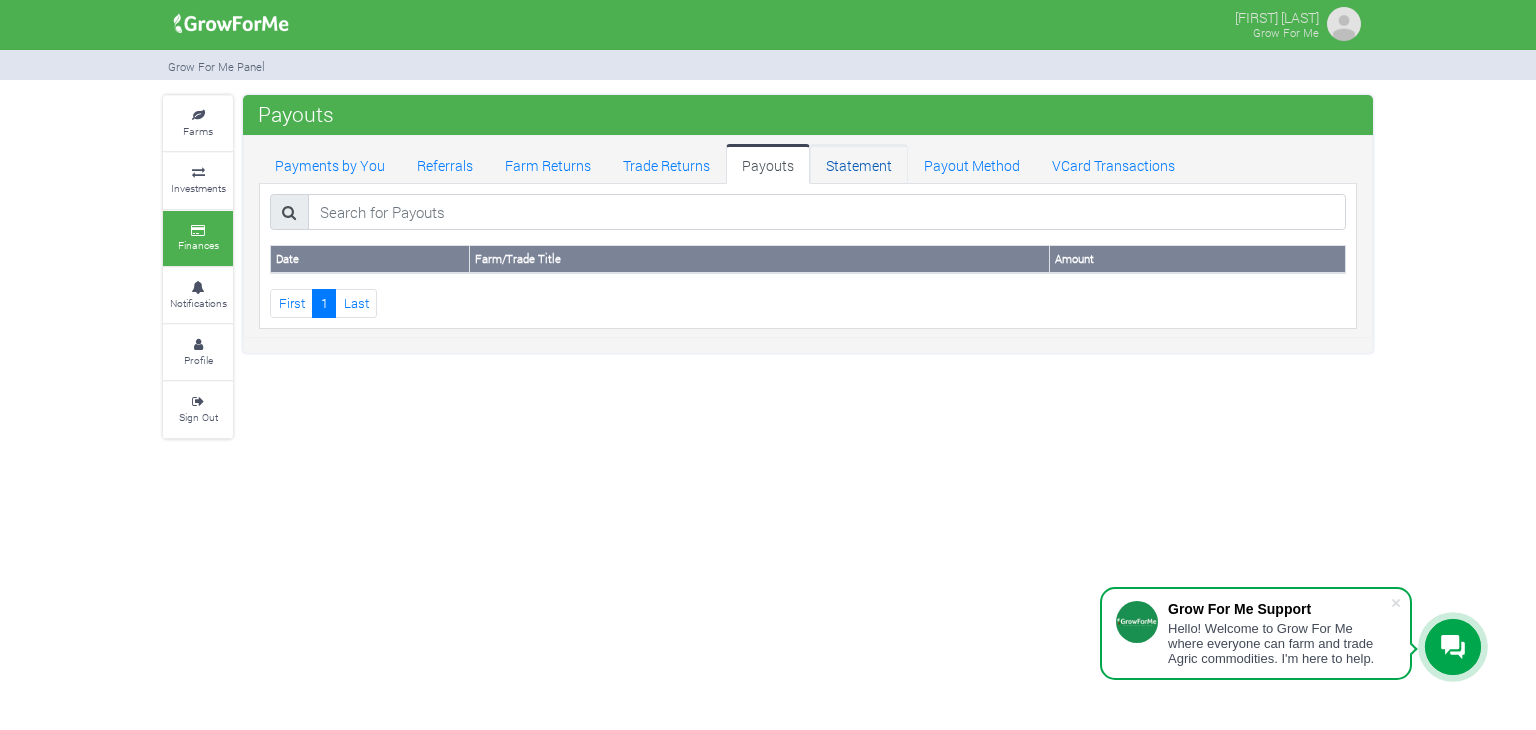 click on "Statement" at bounding box center (859, 164) 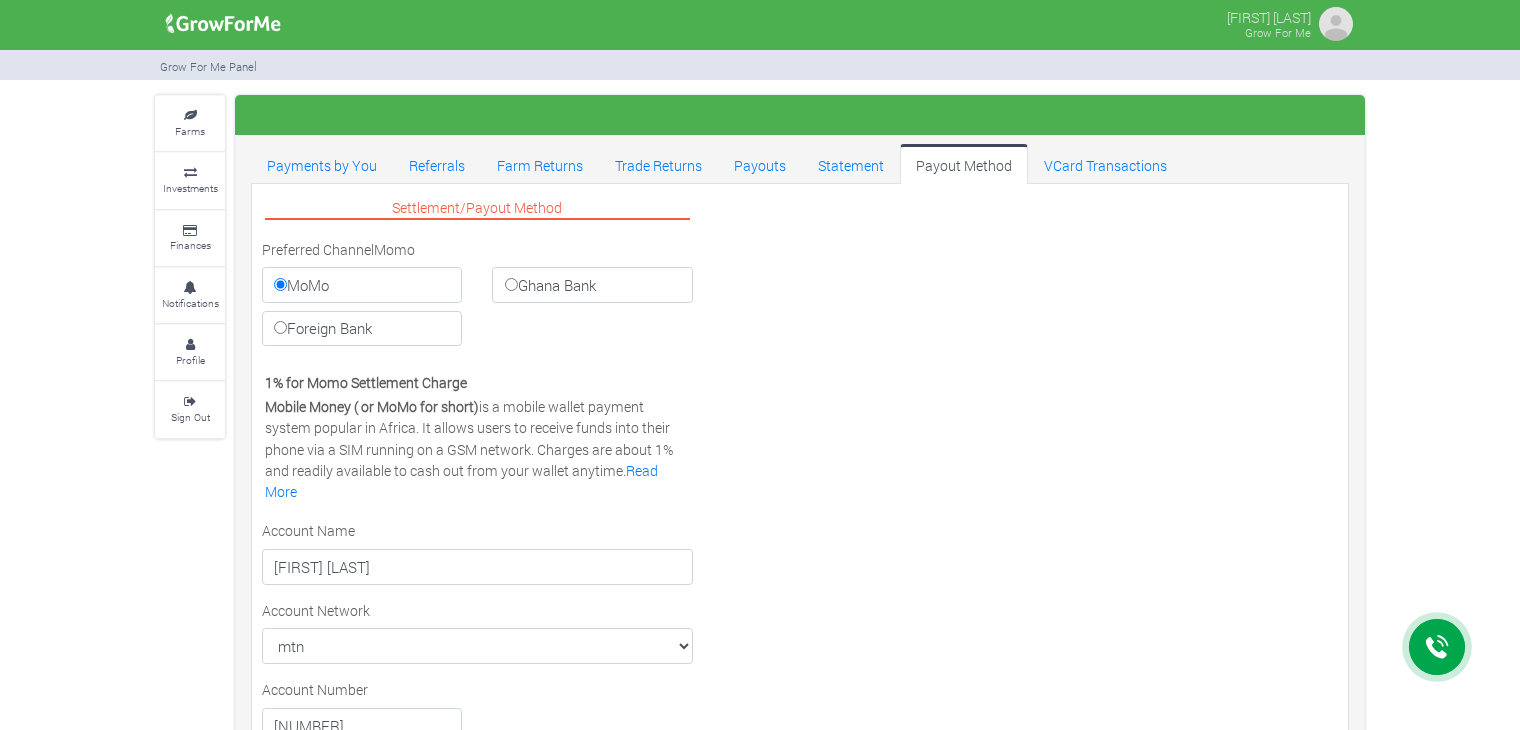 scroll, scrollTop: 0, scrollLeft: 0, axis: both 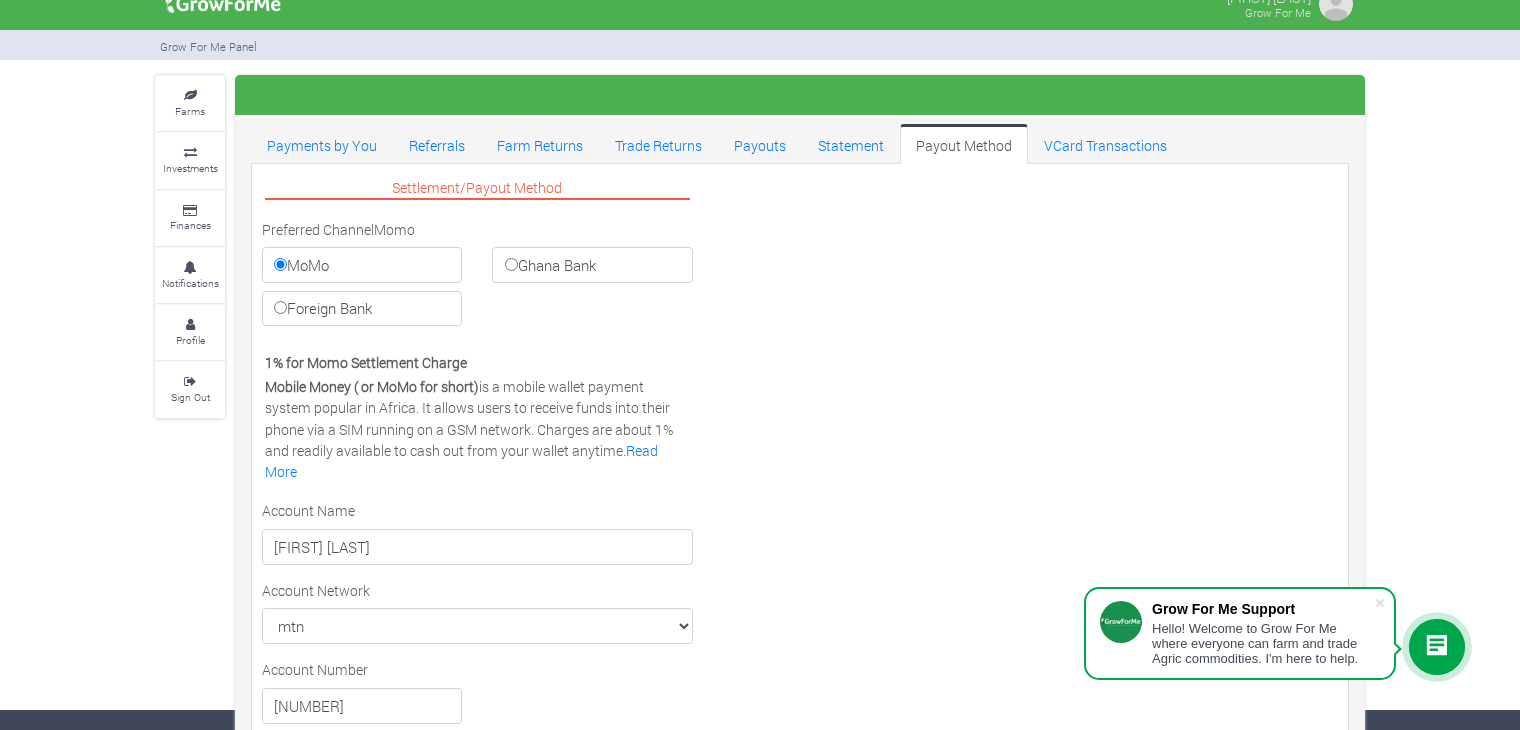 click on "Ghana Bank" at bounding box center [511, 264] 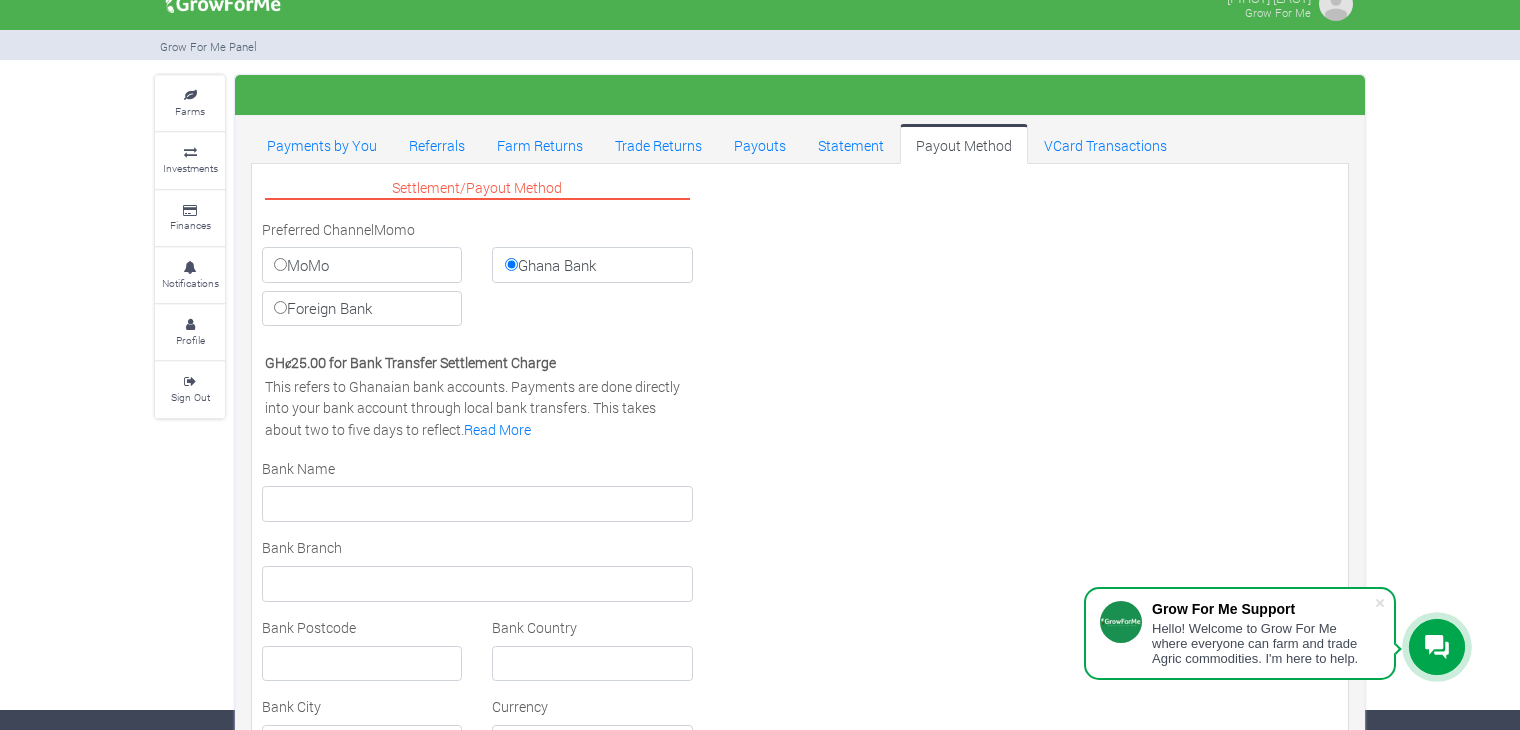 click on "Foreign Bank" at bounding box center [362, 265] 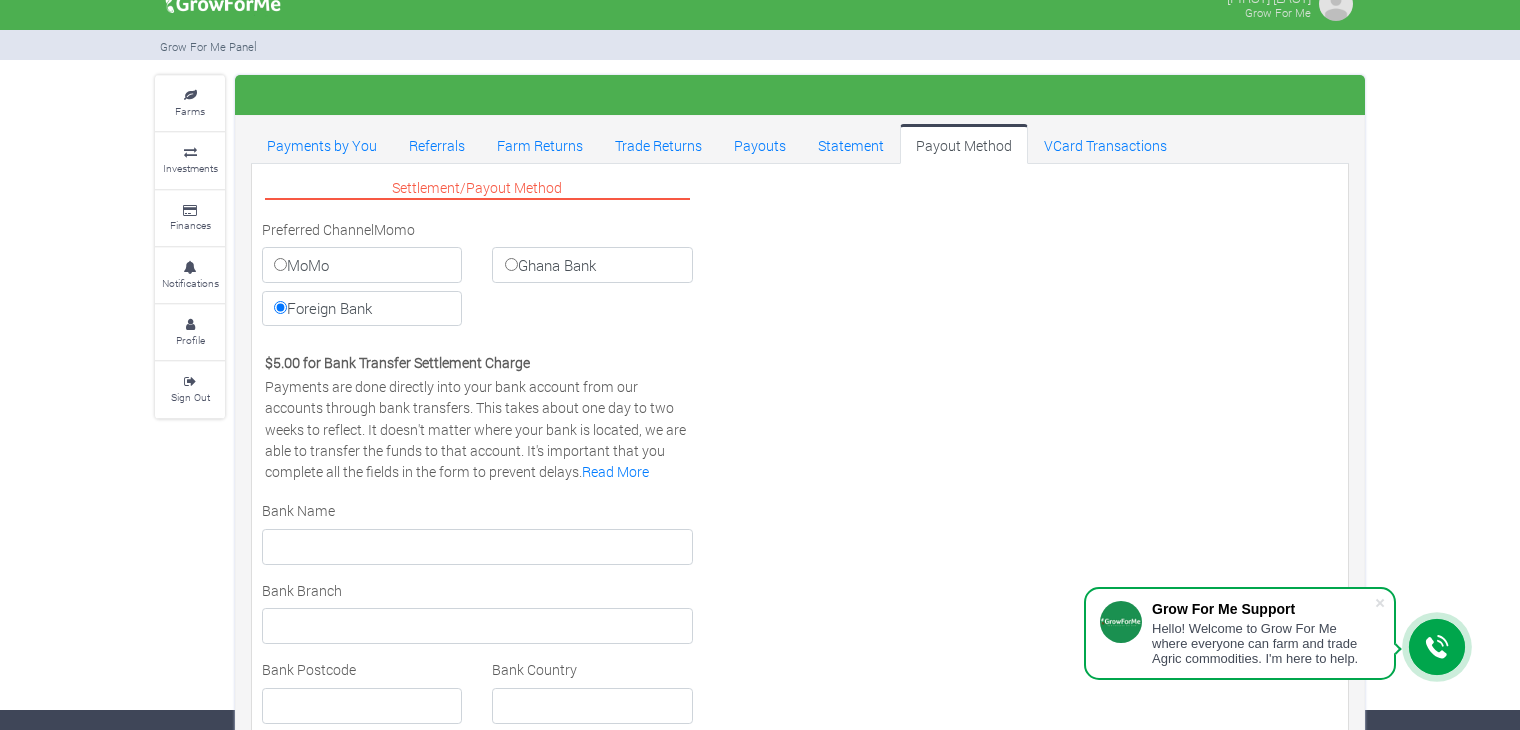 click on "MoMo" at bounding box center [362, 265] 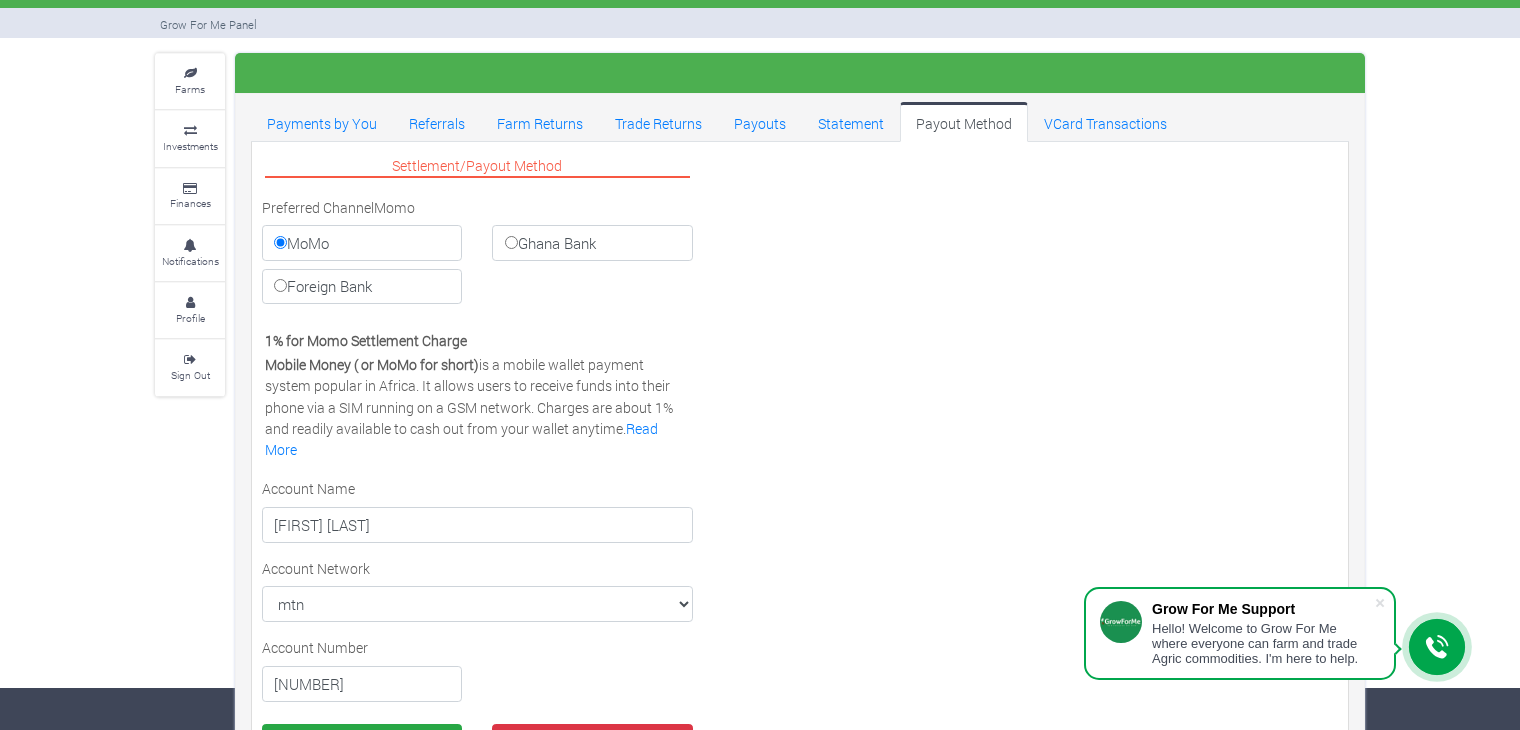 scroll, scrollTop: 0, scrollLeft: 0, axis: both 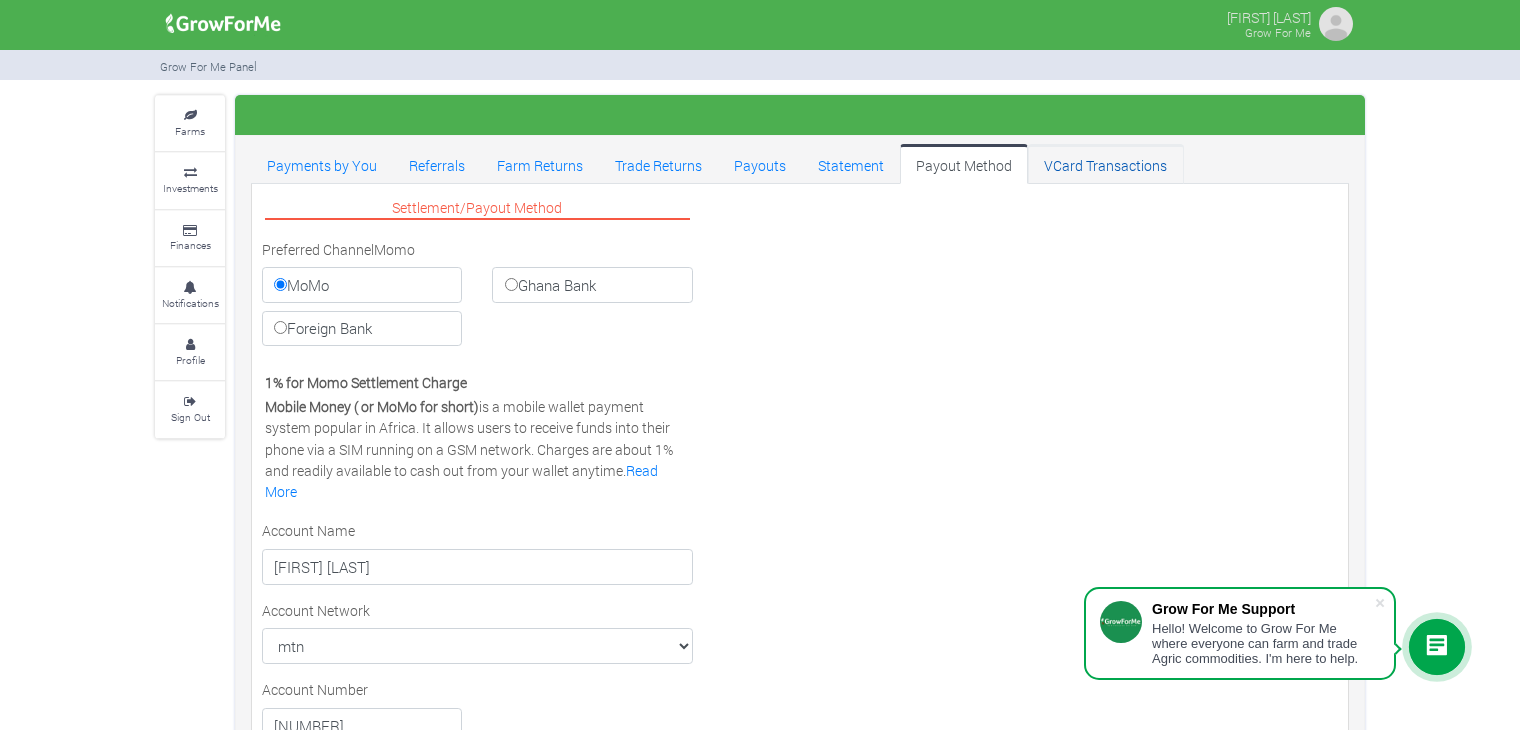 click on "VCard Transactions" at bounding box center [1105, 164] 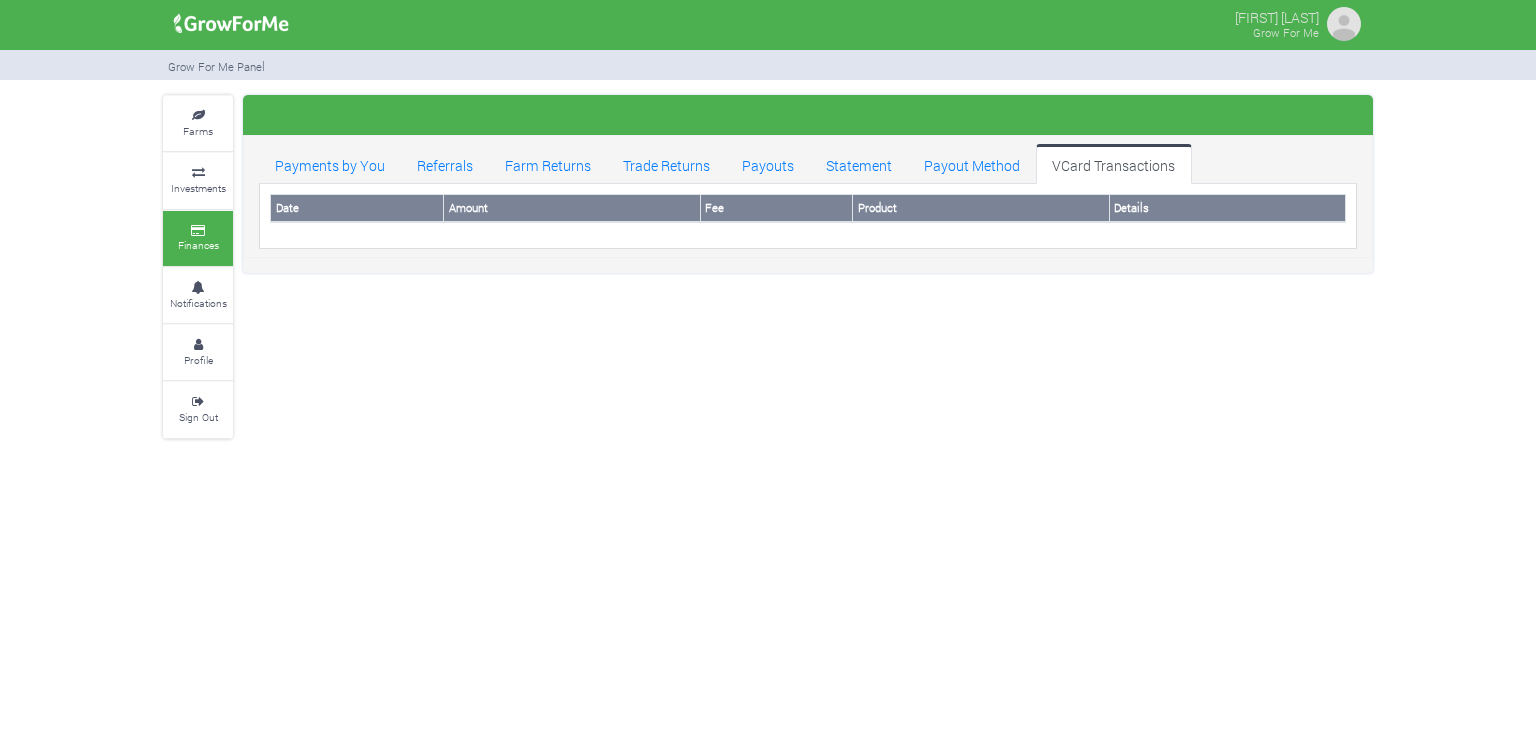 scroll, scrollTop: 0, scrollLeft: 0, axis: both 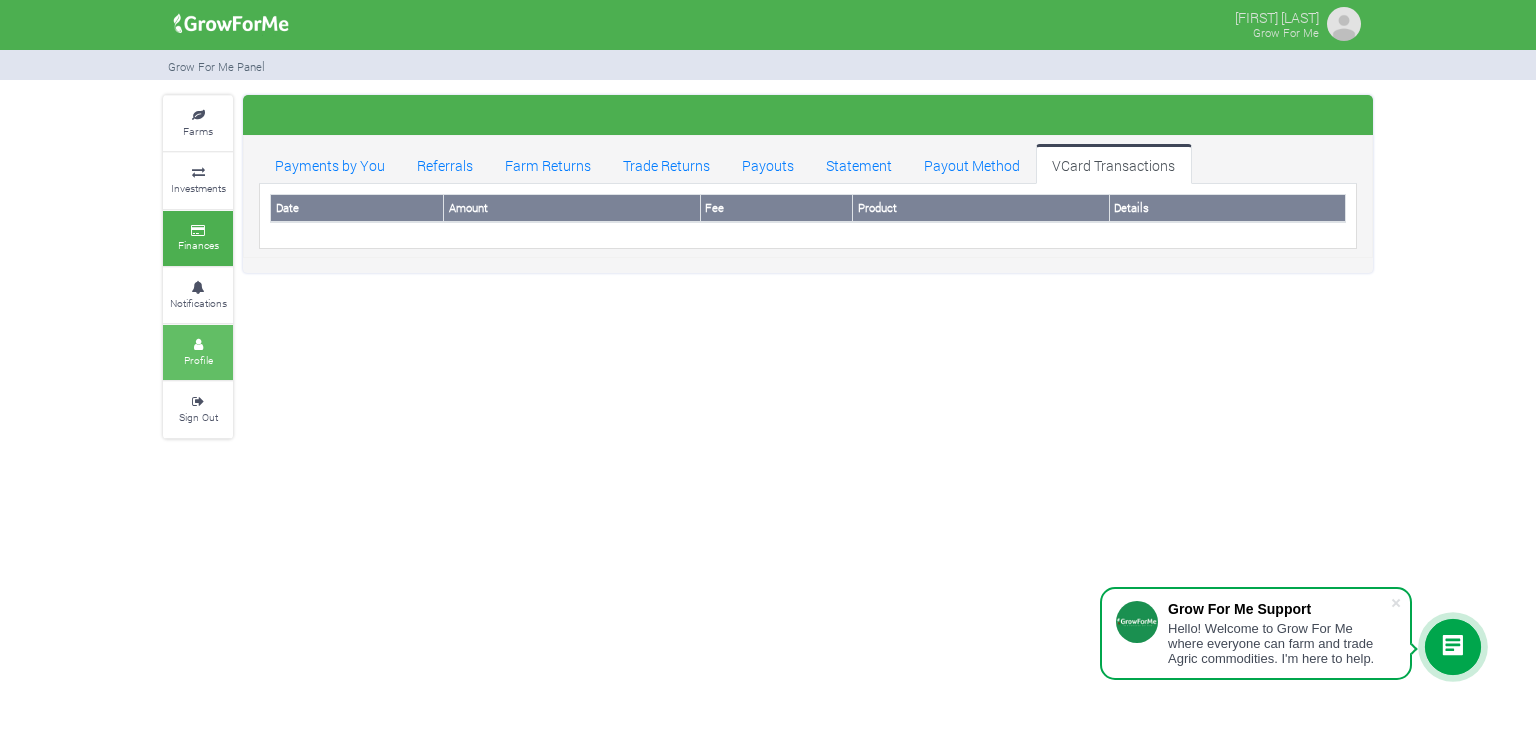 click at bounding box center (198, 345) 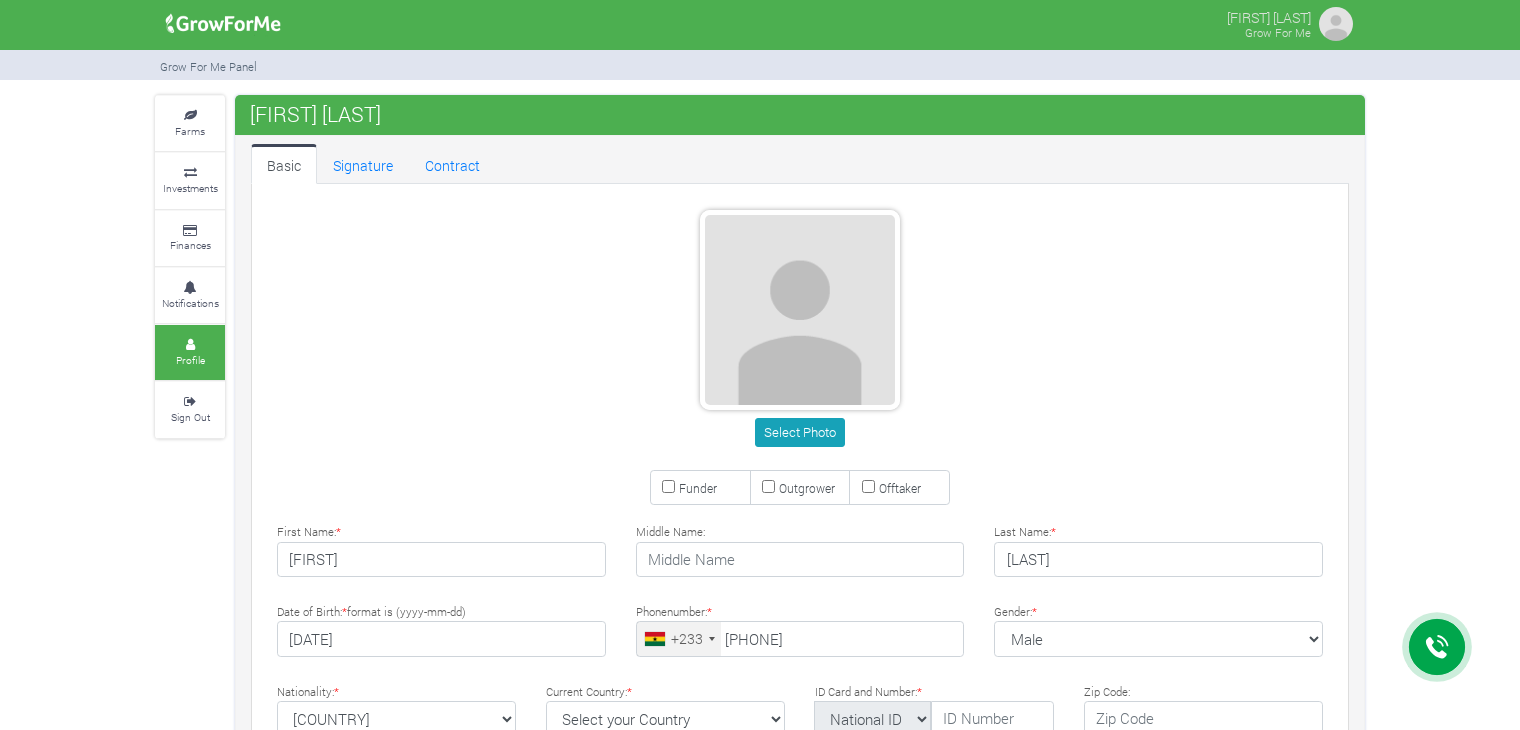 scroll, scrollTop: 0, scrollLeft: 0, axis: both 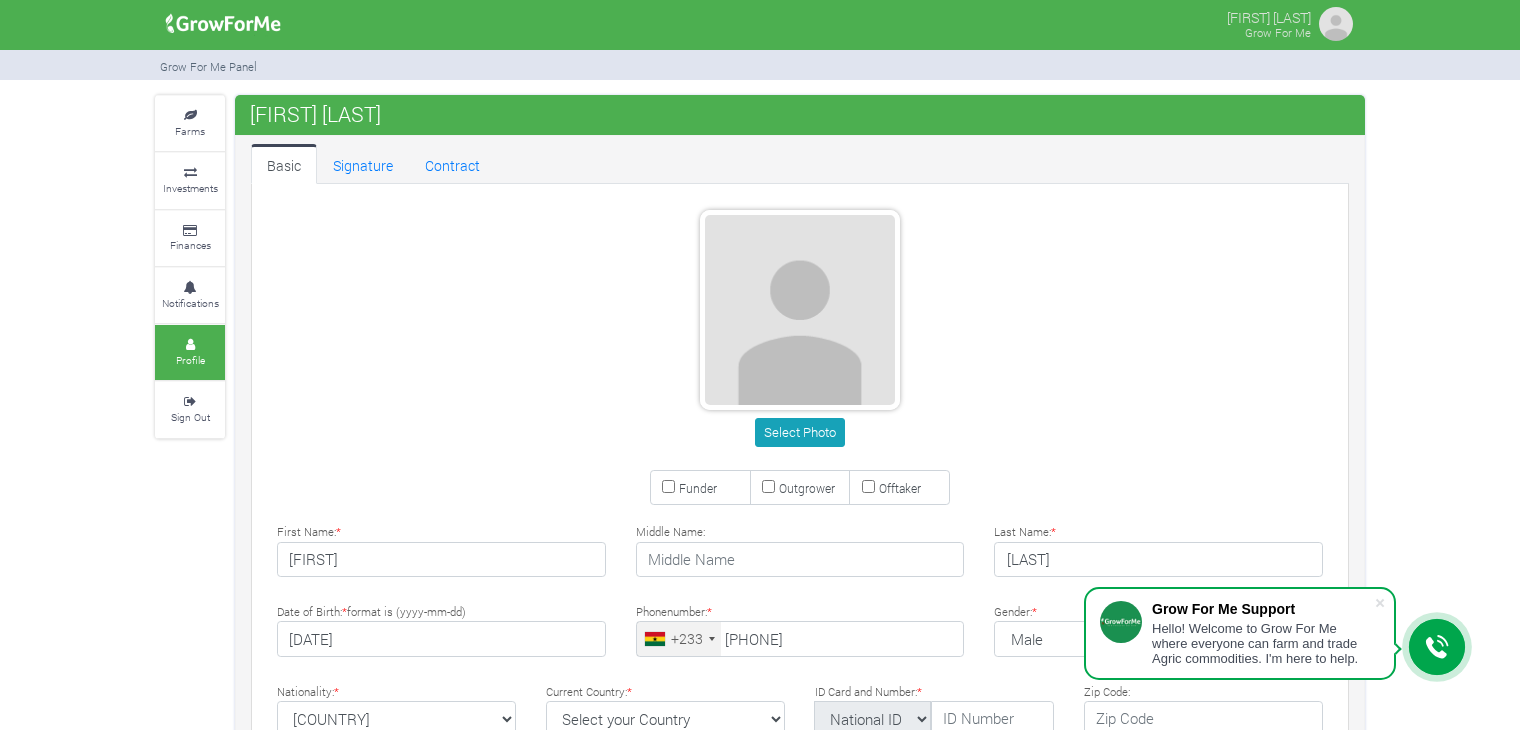 click at bounding box center (1336, 24) 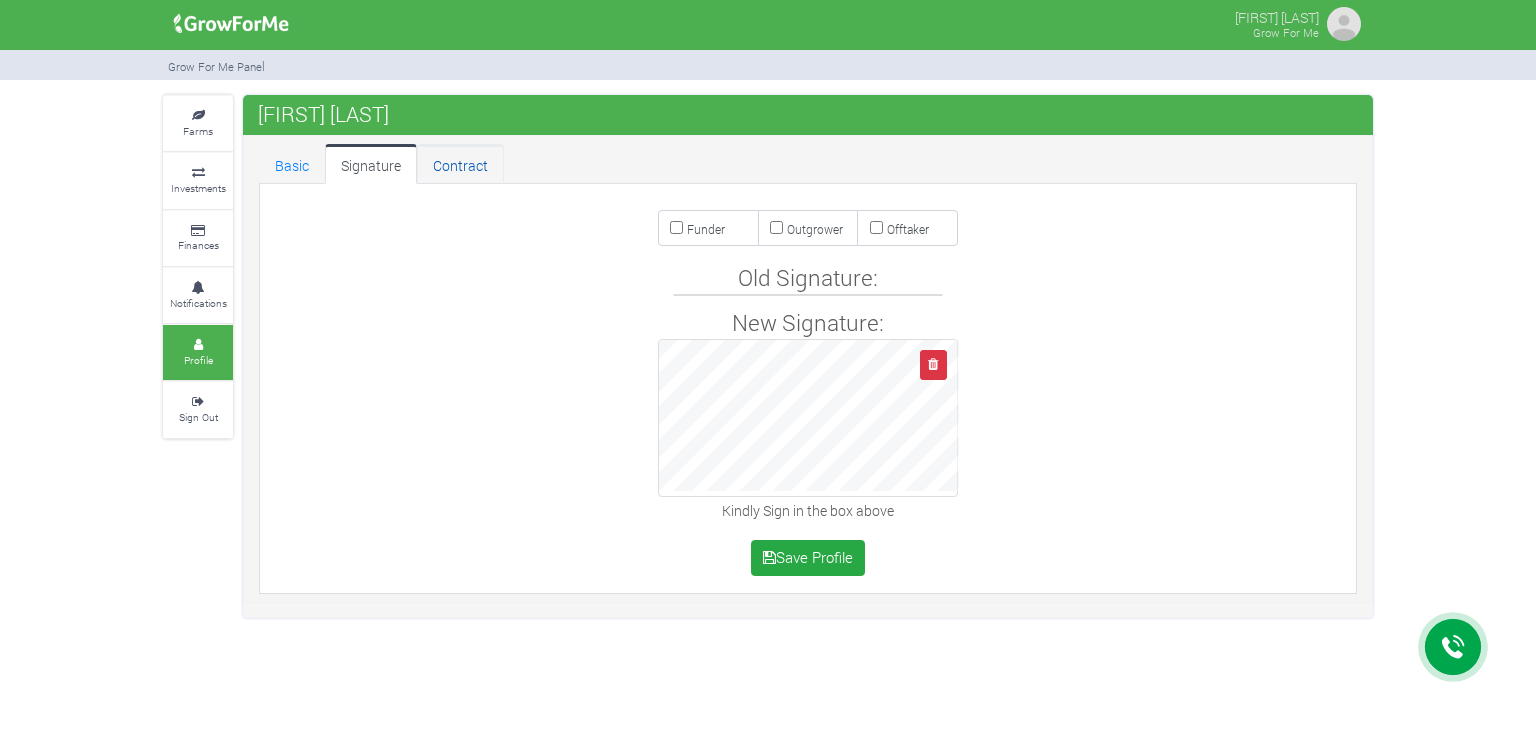 scroll, scrollTop: 0, scrollLeft: 0, axis: both 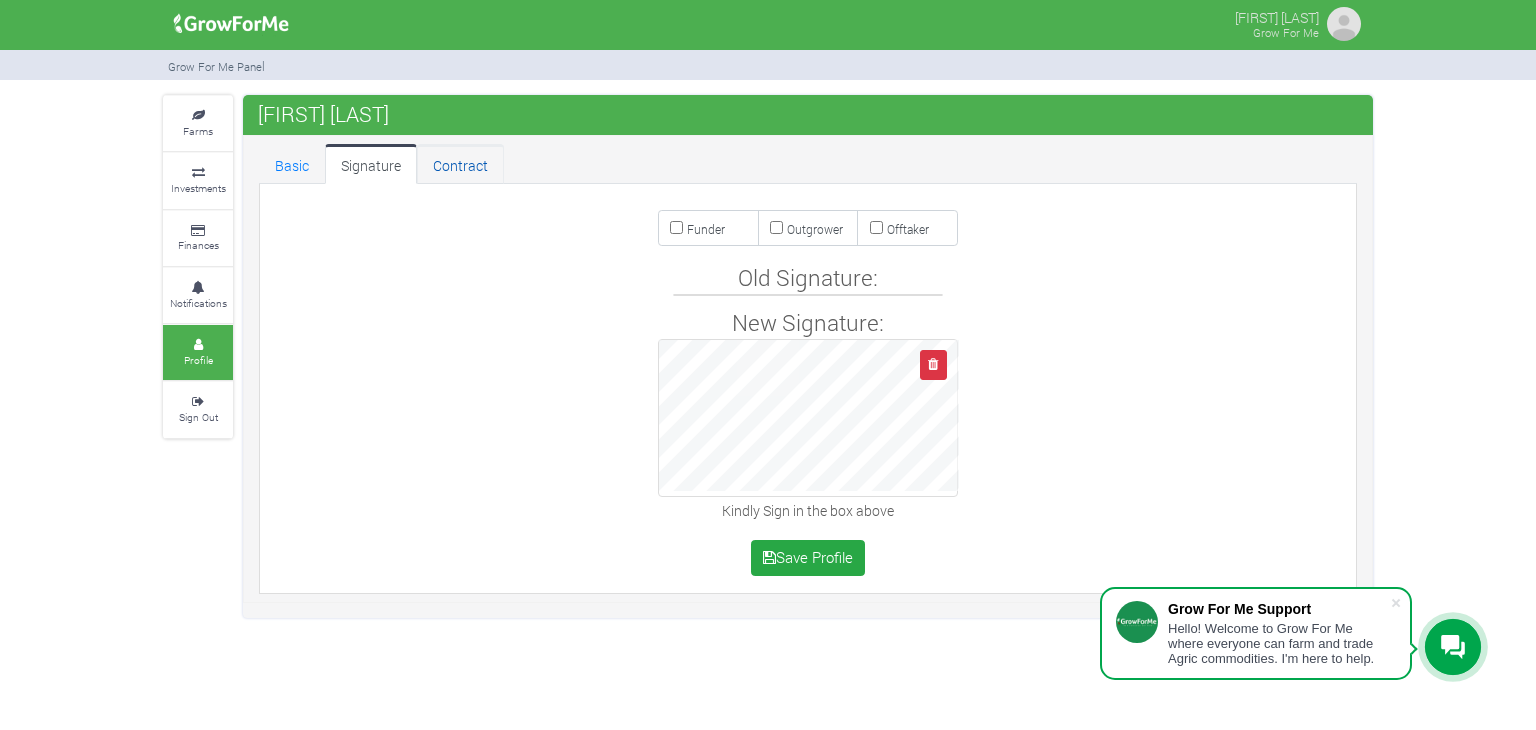 click on "Contract" at bounding box center (460, 164) 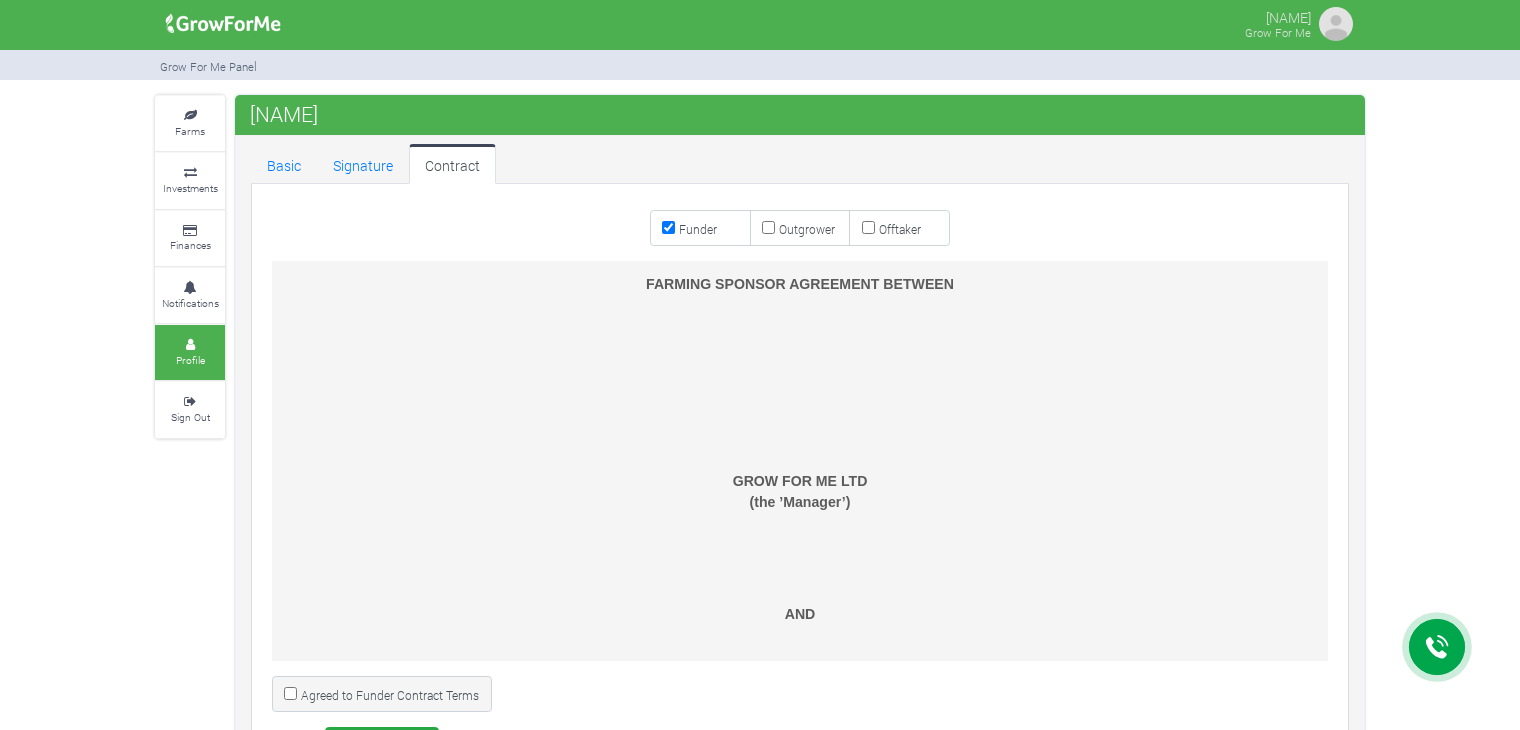 scroll, scrollTop: 0, scrollLeft: 0, axis: both 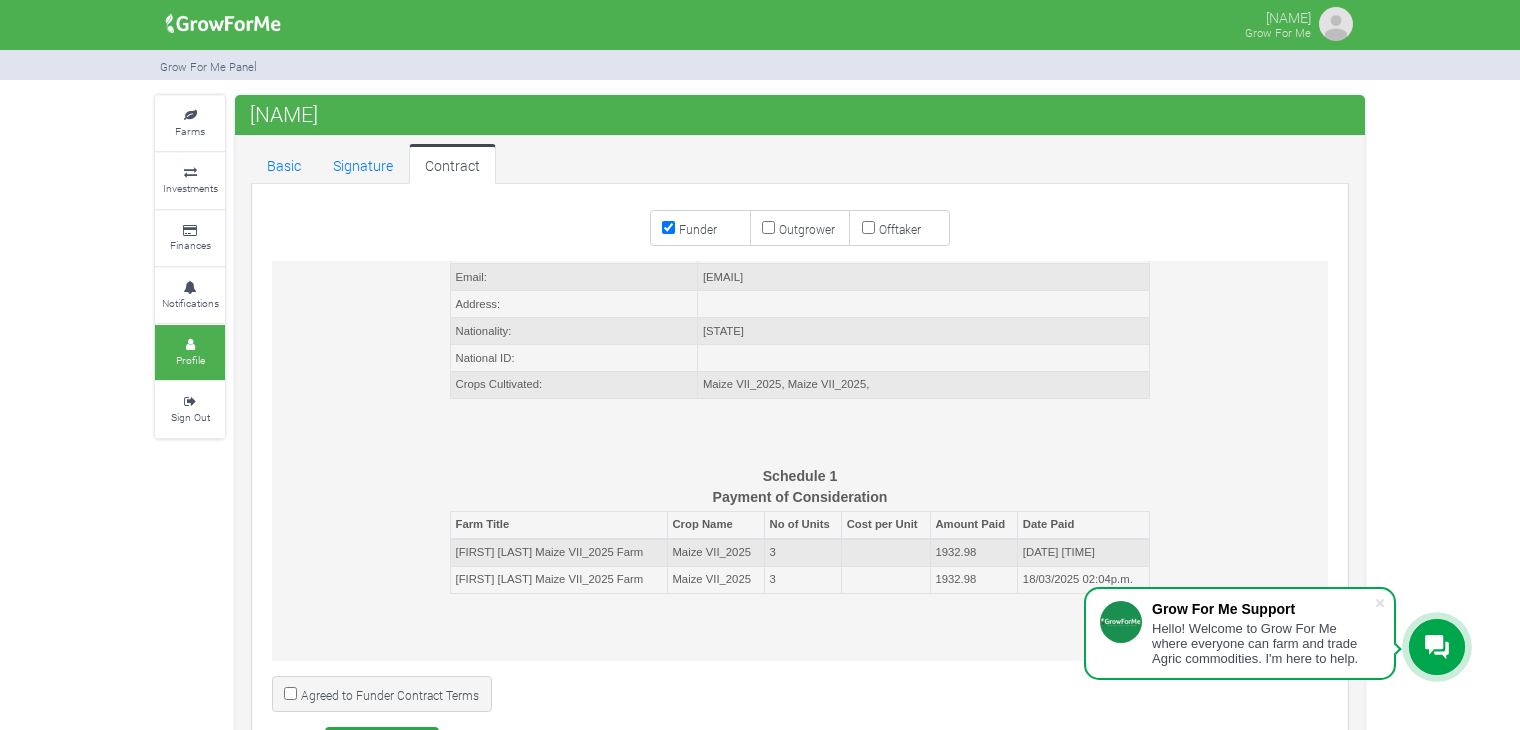 click on "Outgrower" at bounding box center (698, 229) 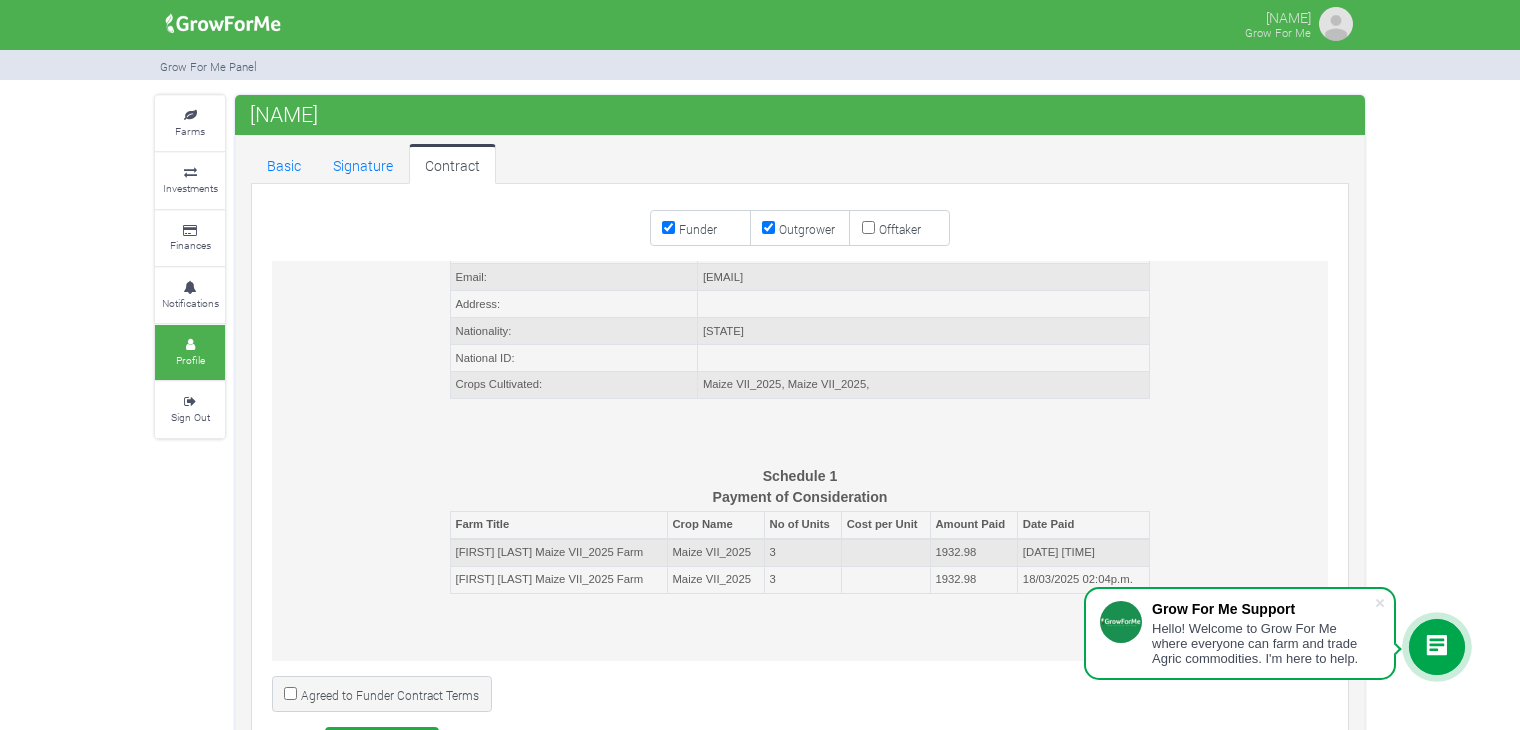 click on "Outgrower" at bounding box center (768, 227) 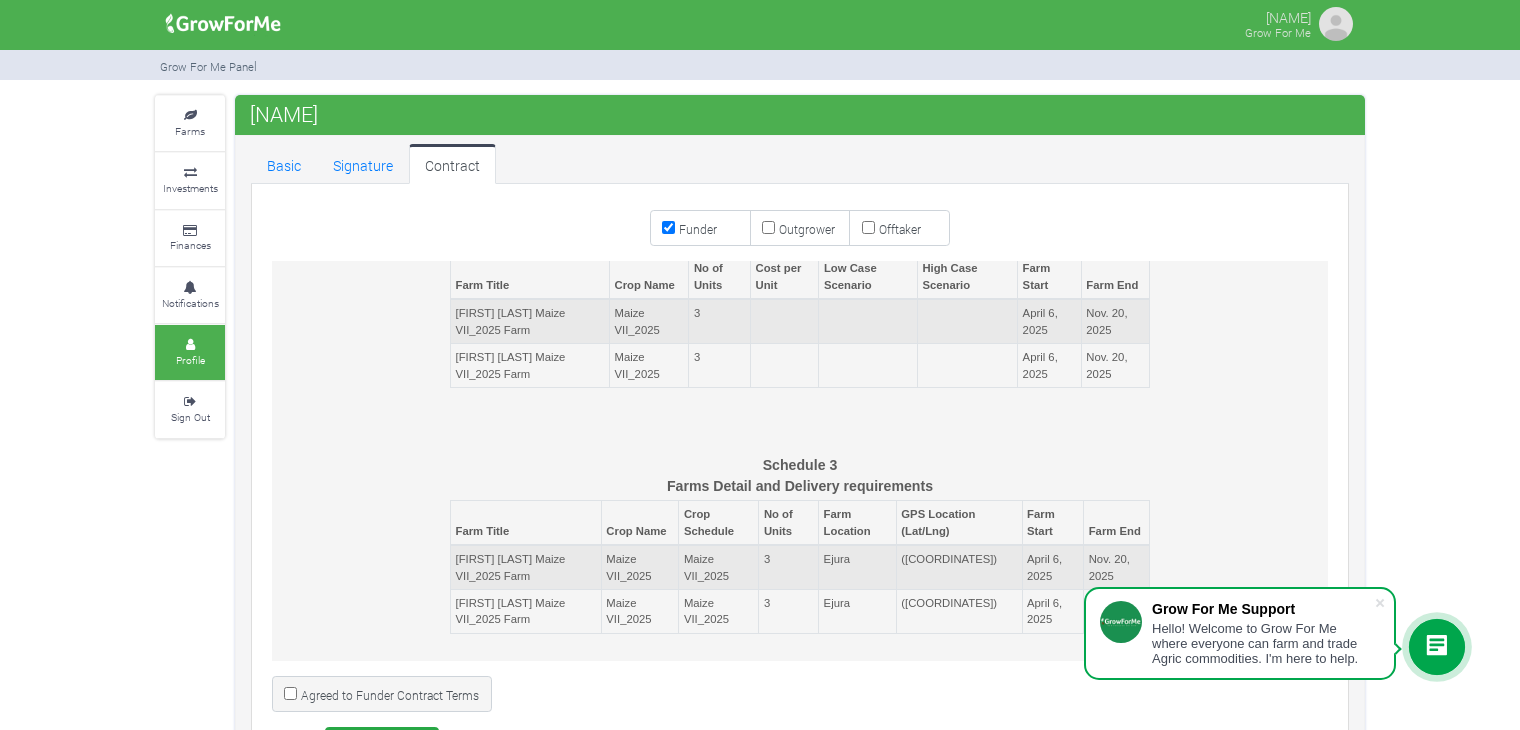 scroll, scrollTop: 6655, scrollLeft: 0, axis: vertical 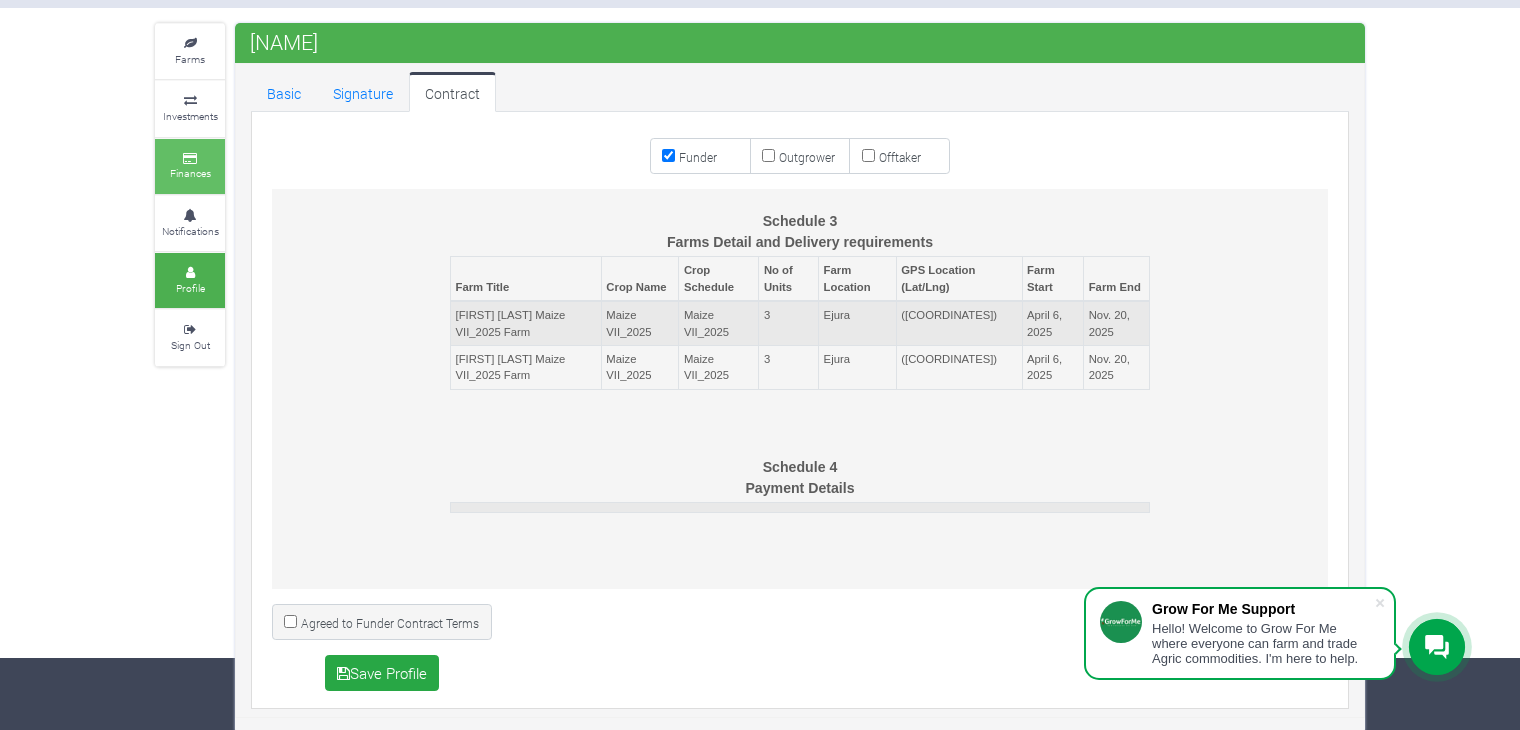 click on "Finances" at bounding box center [190, 173] 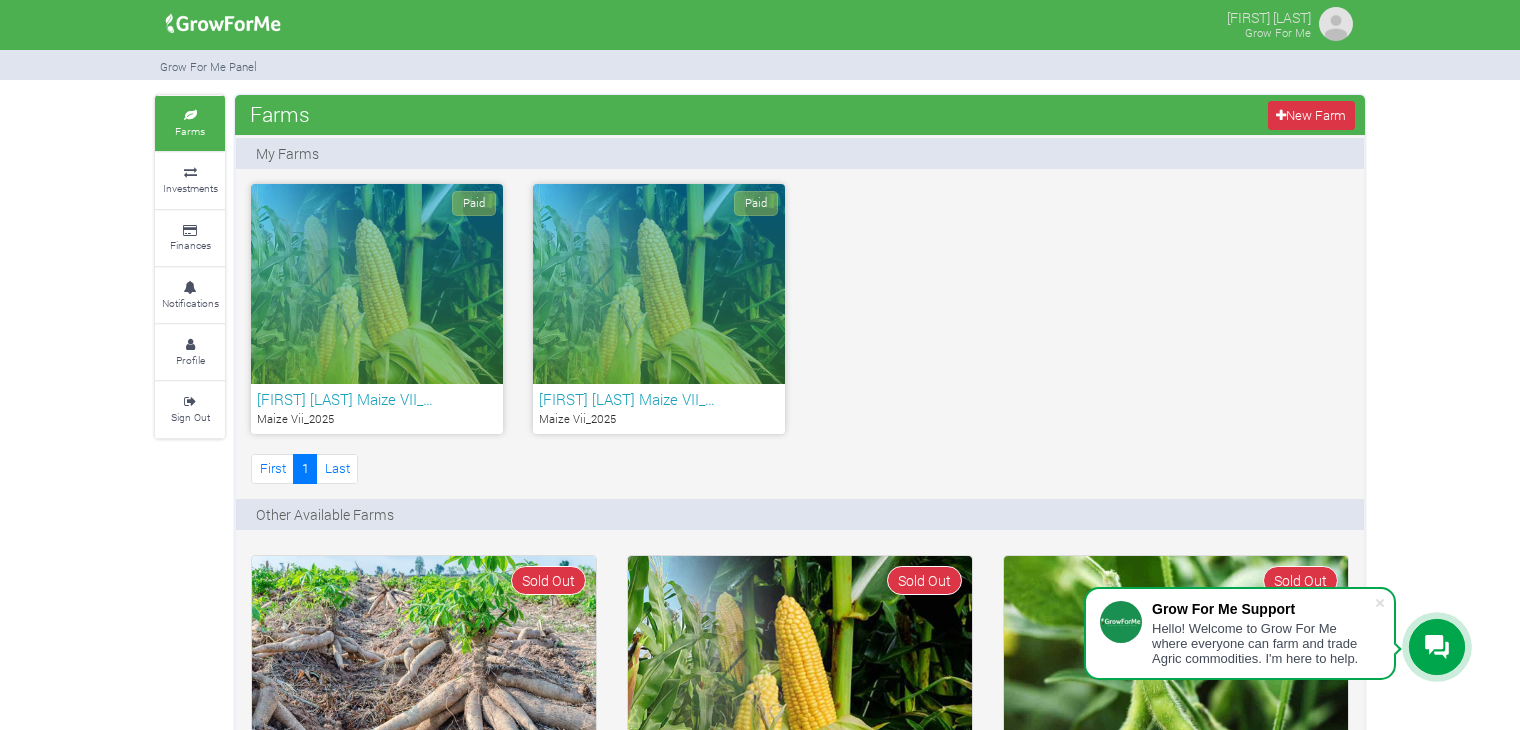 scroll, scrollTop: 0, scrollLeft: 0, axis: both 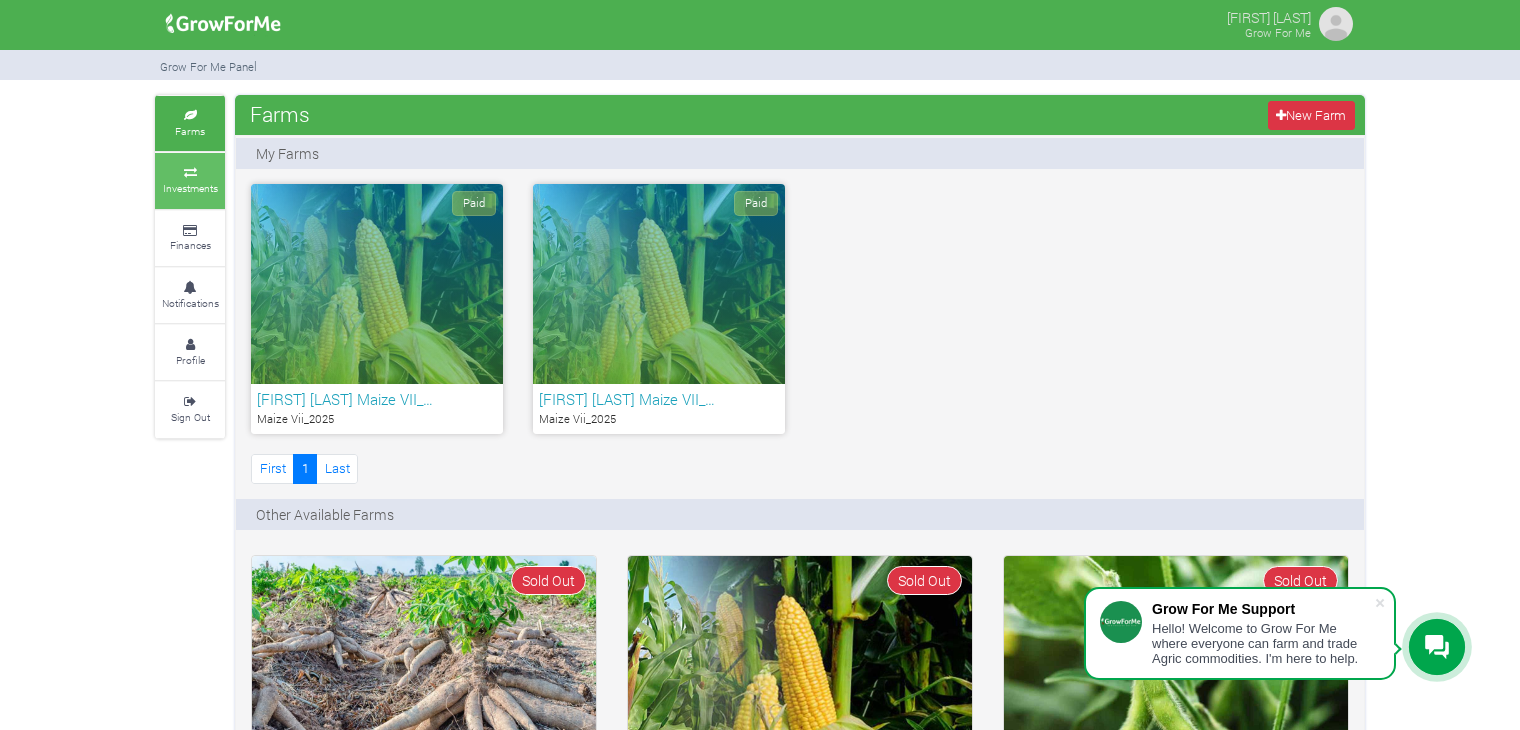 click on "Investments" at bounding box center [190, 188] 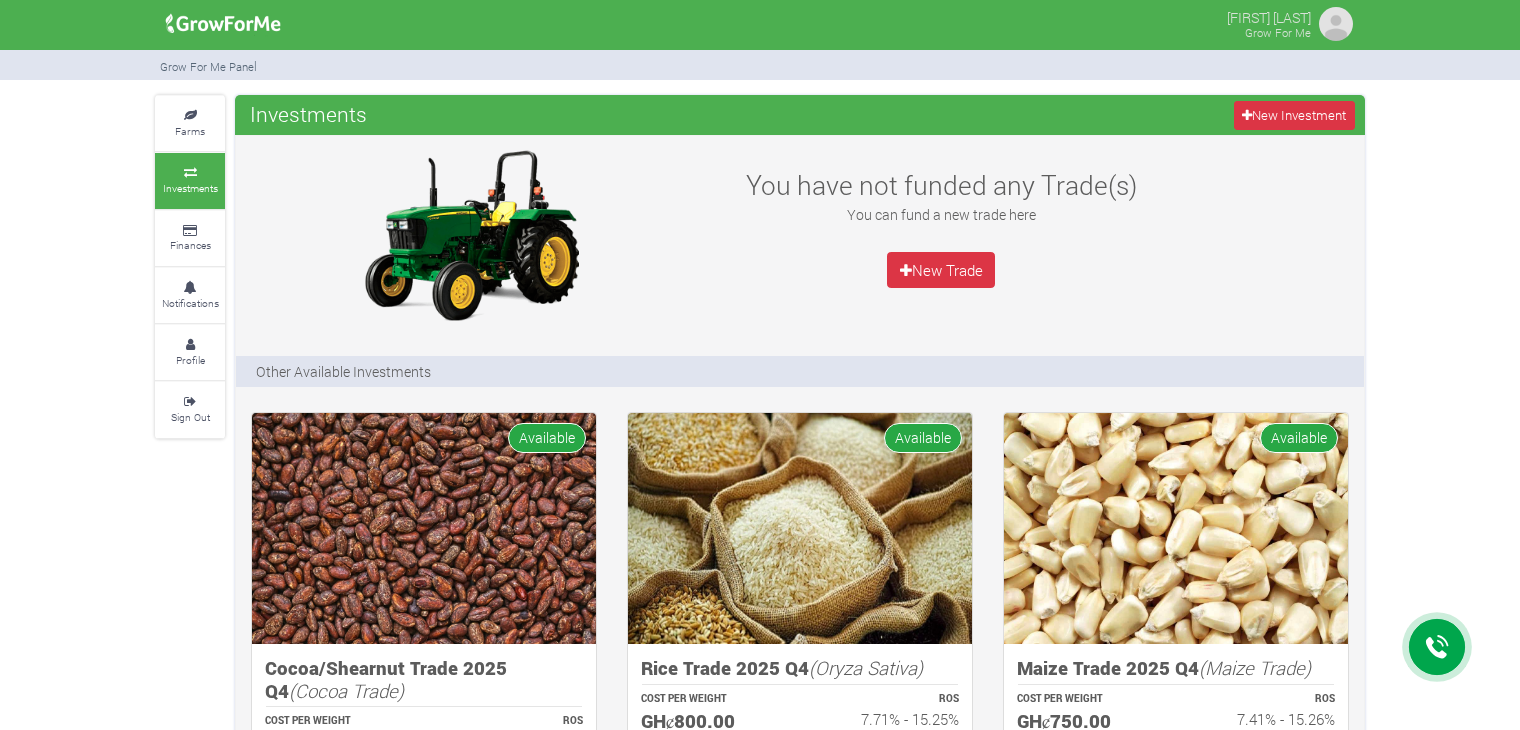 scroll, scrollTop: 0, scrollLeft: 0, axis: both 